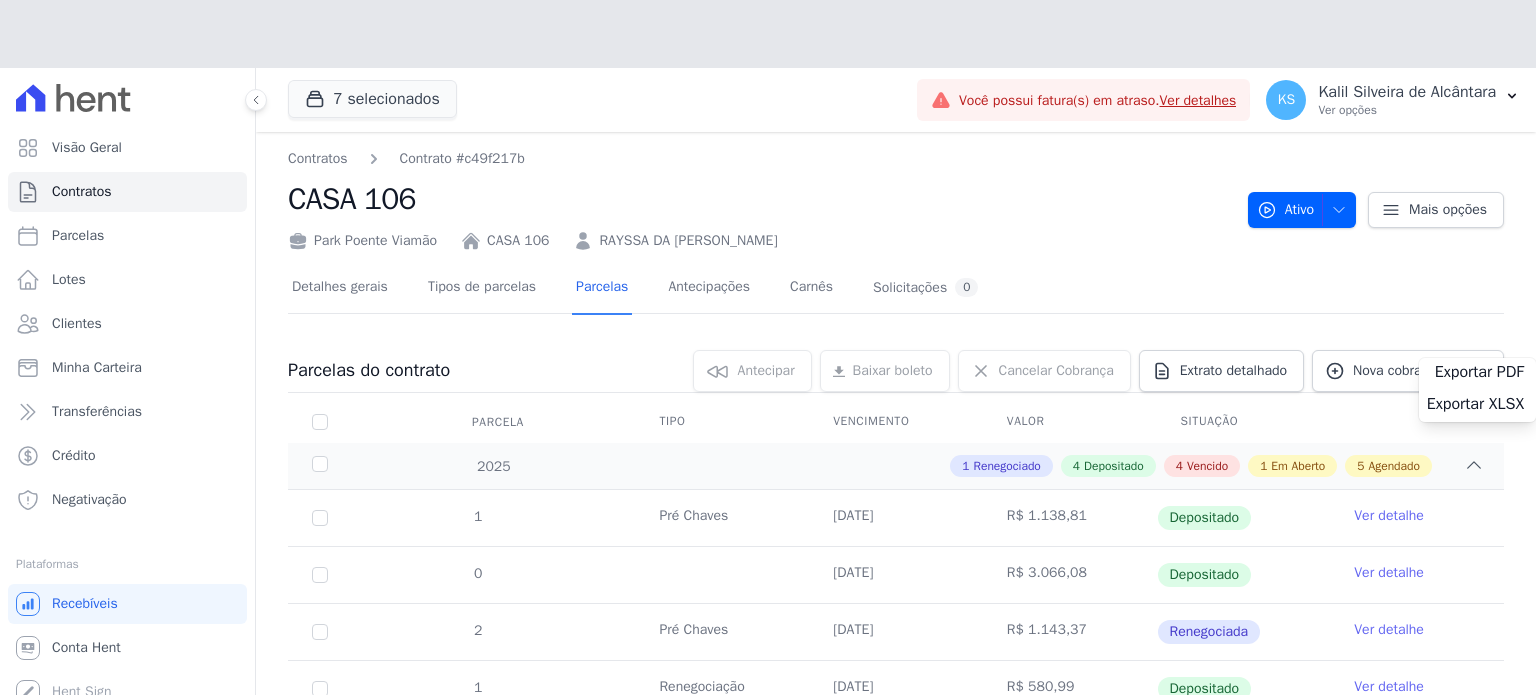 scroll, scrollTop: 0, scrollLeft: 0, axis: both 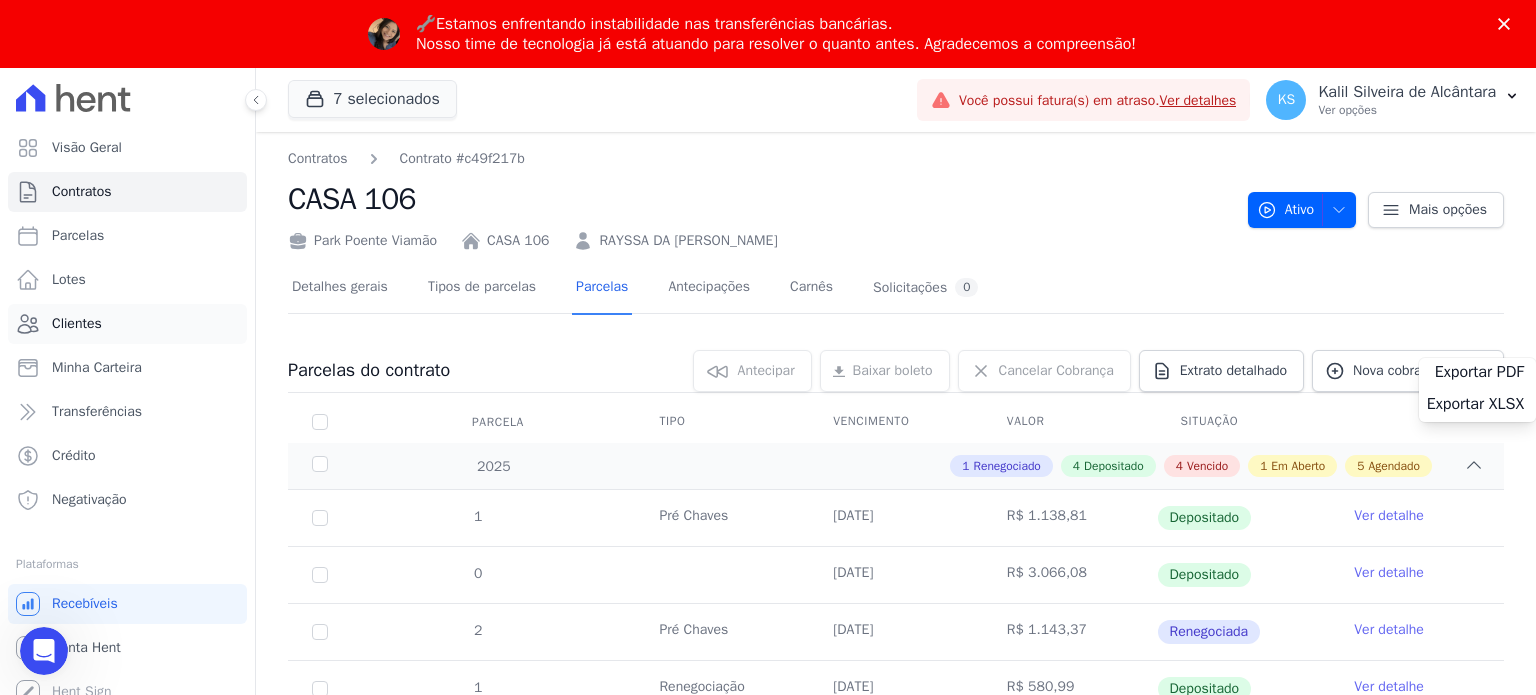 click on "Clientes" at bounding box center [77, 324] 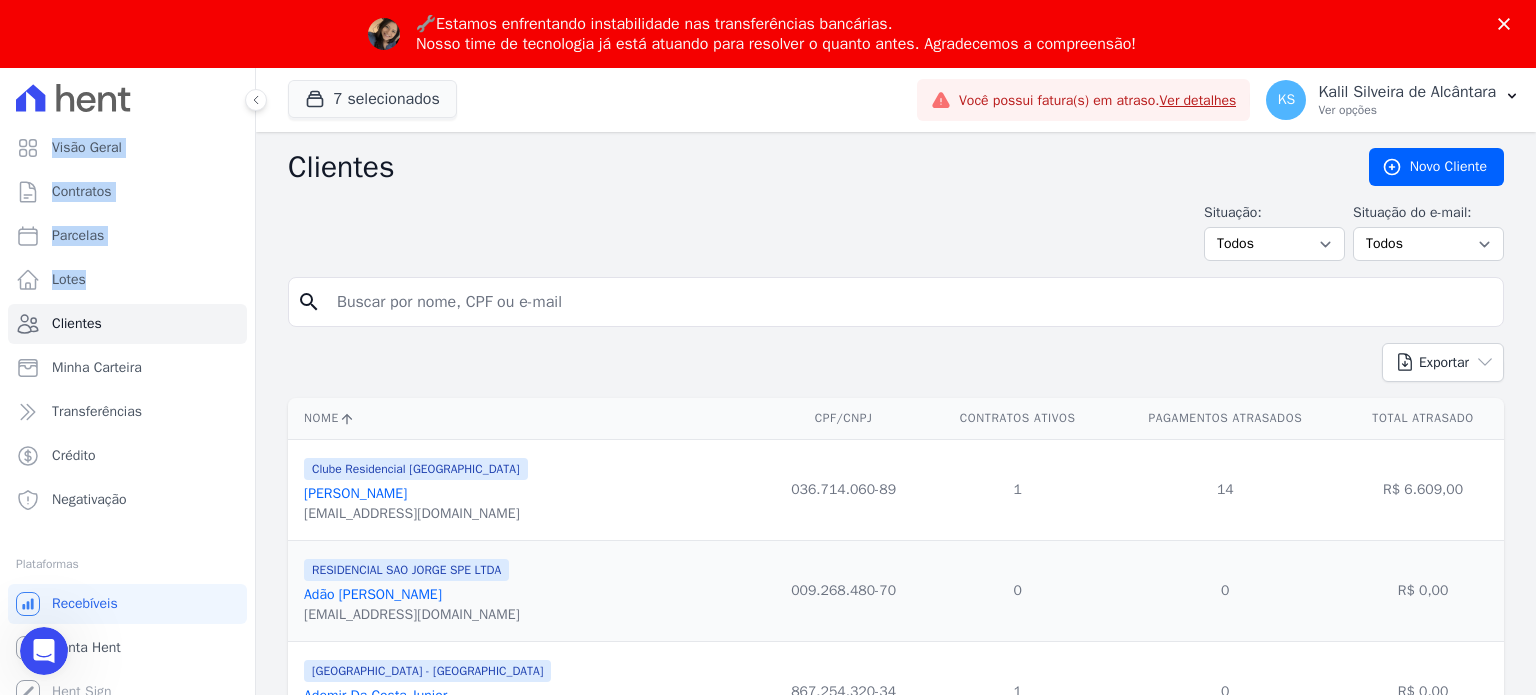 scroll, scrollTop: 0, scrollLeft: 0, axis: both 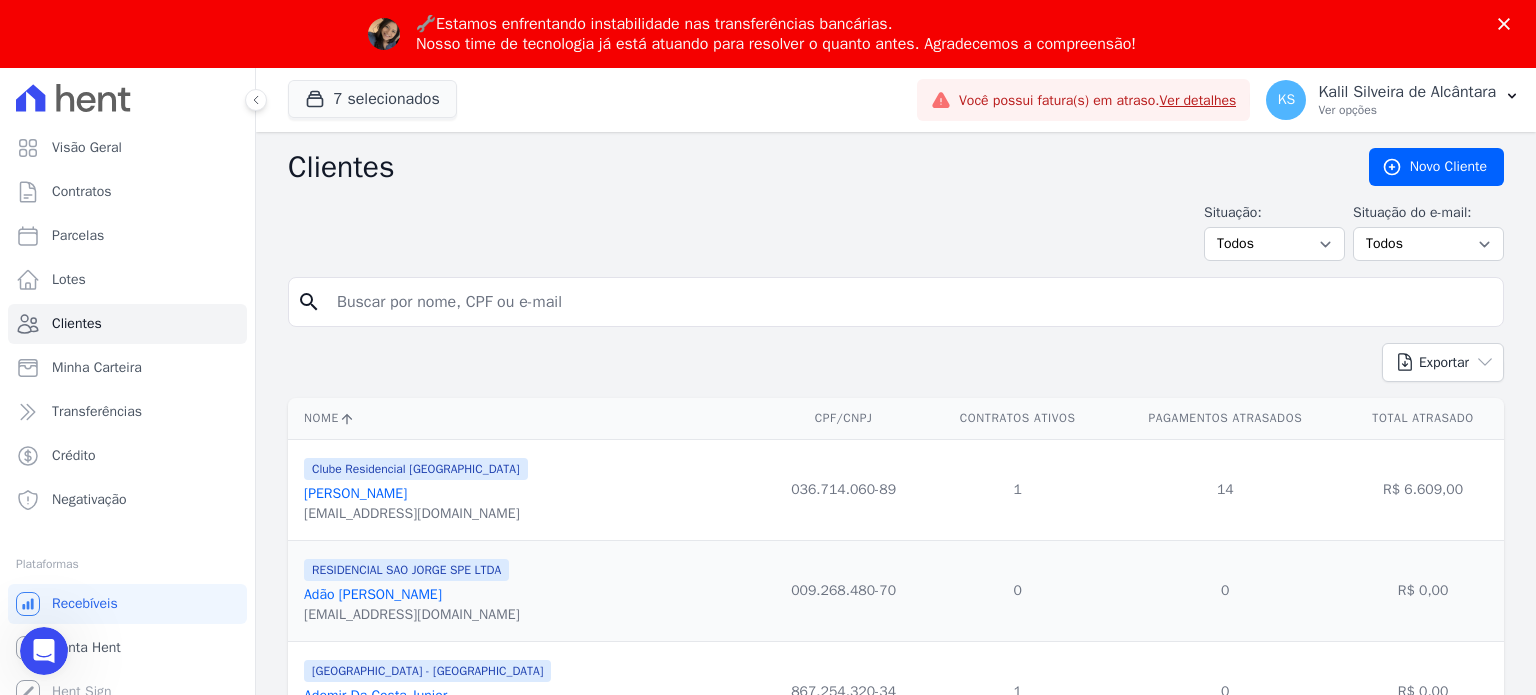 click at bounding box center (910, 302) 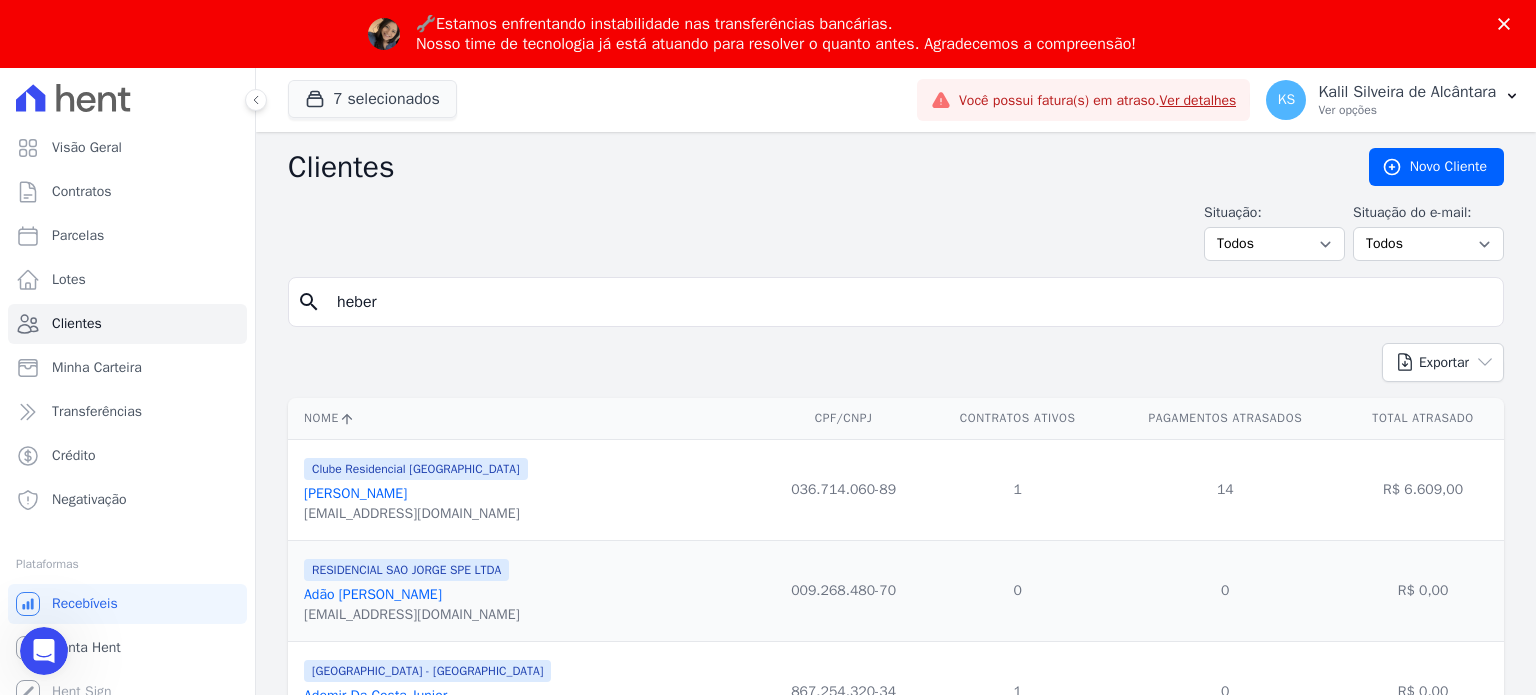 type on "heber" 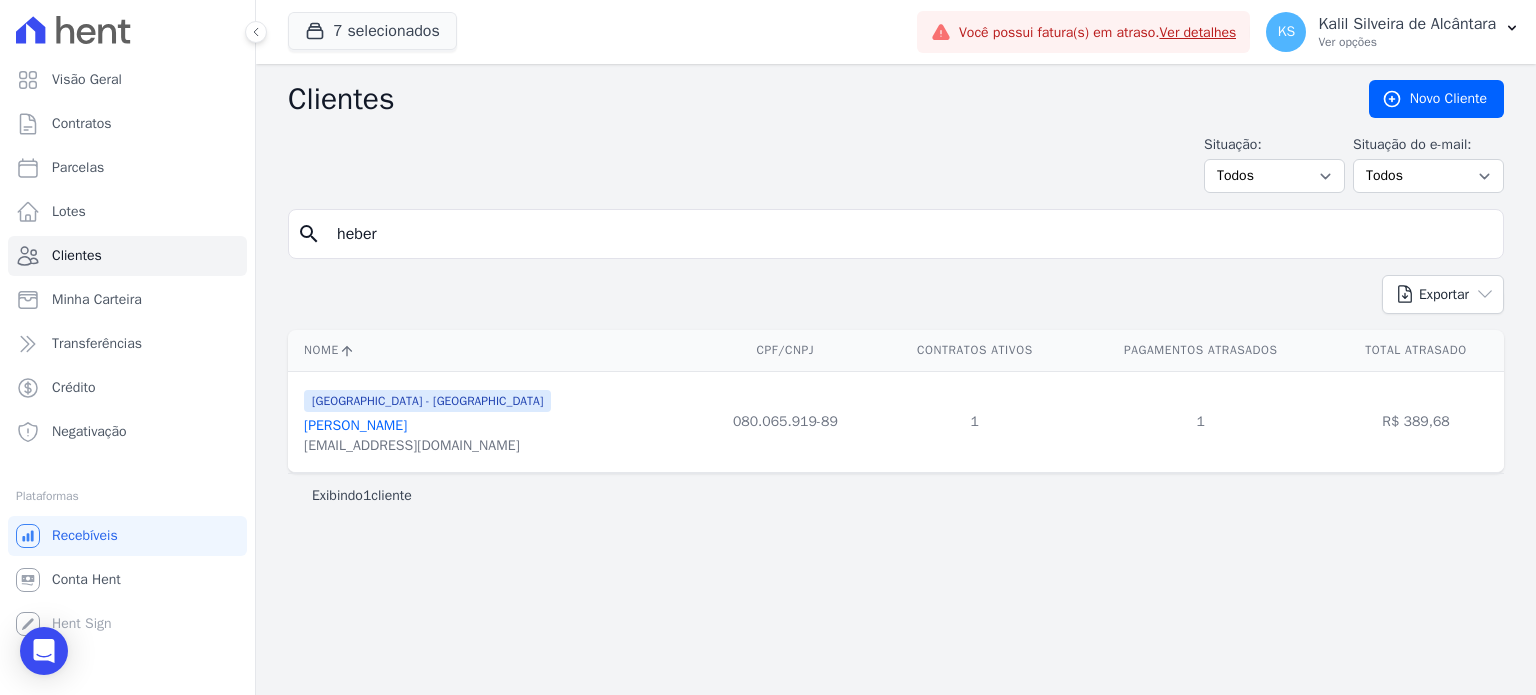 click on "[GEOGRAPHIC_DATA] - [GEOGRAPHIC_DATA]
Heber Dos Santos Madruga
[EMAIL_ADDRESS][DOMAIN_NAME]" at bounding box center (427, 422) 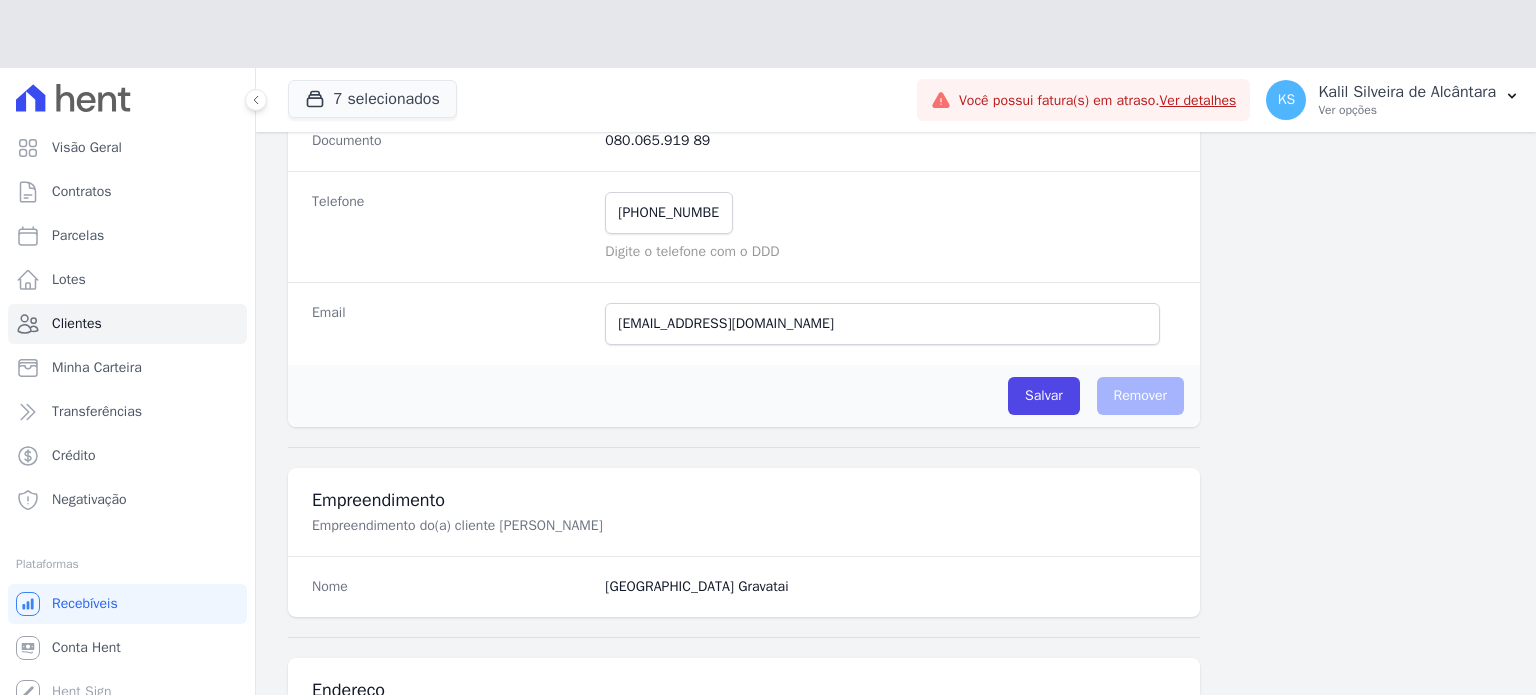 scroll, scrollTop: 700, scrollLeft: 0, axis: vertical 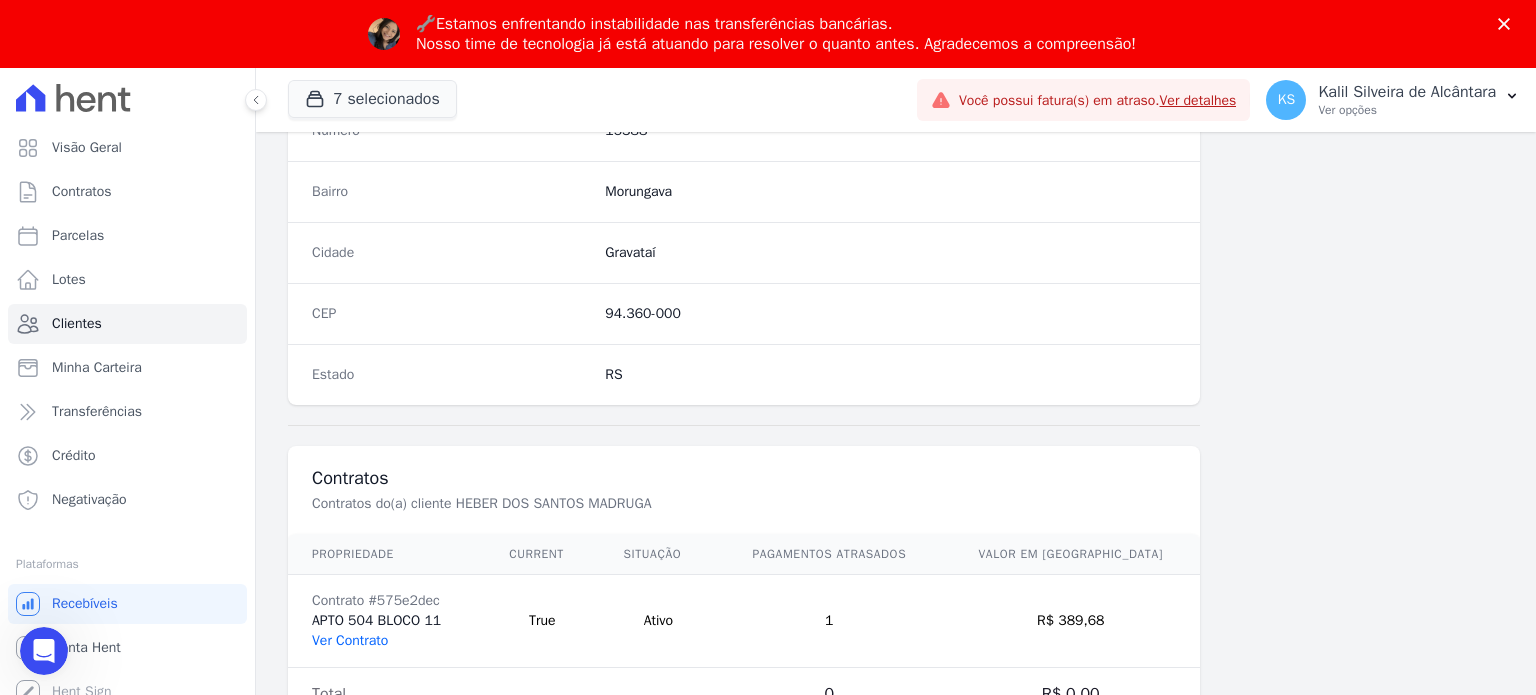 click on "Ver Contrato" at bounding box center (350, 640) 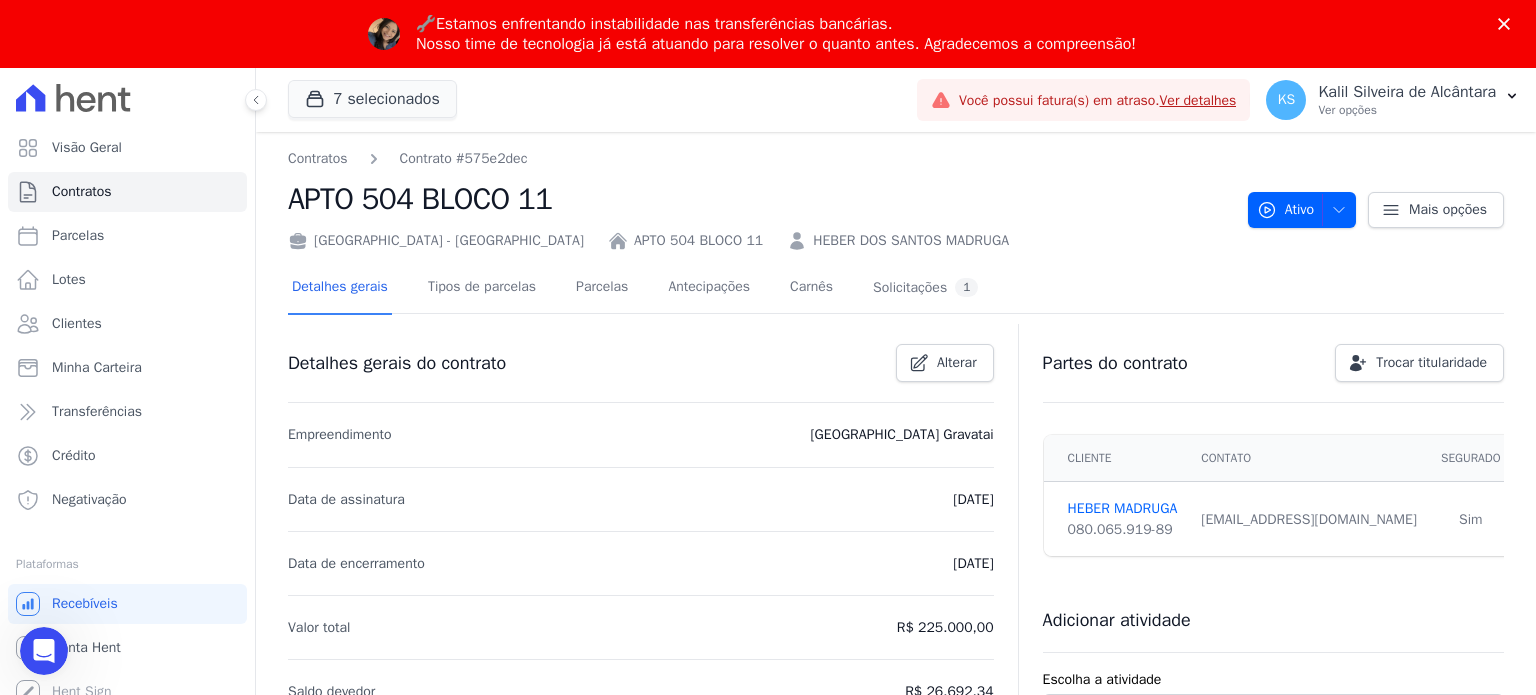 scroll, scrollTop: 0, scrollLeft: 0, axis: both 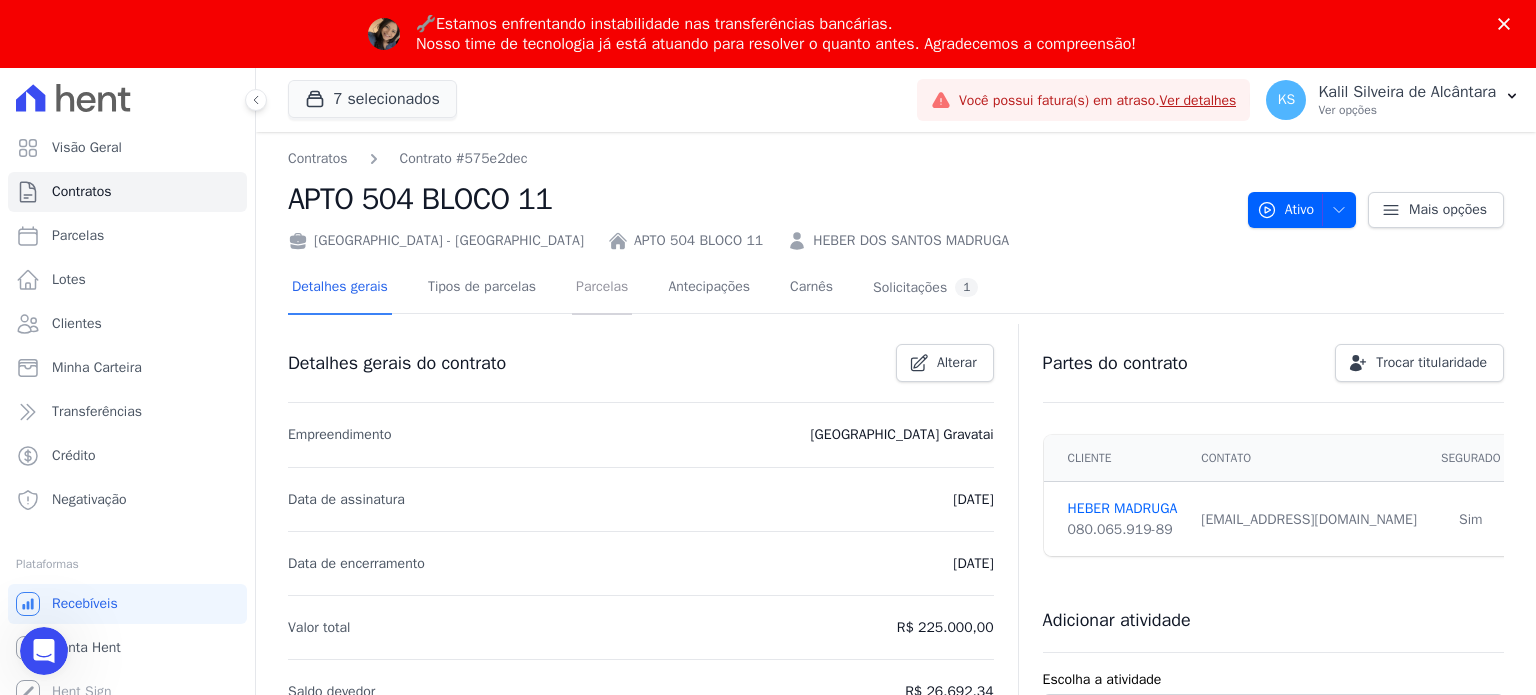 click on "Parcelas" at bounding box center (602, 288) 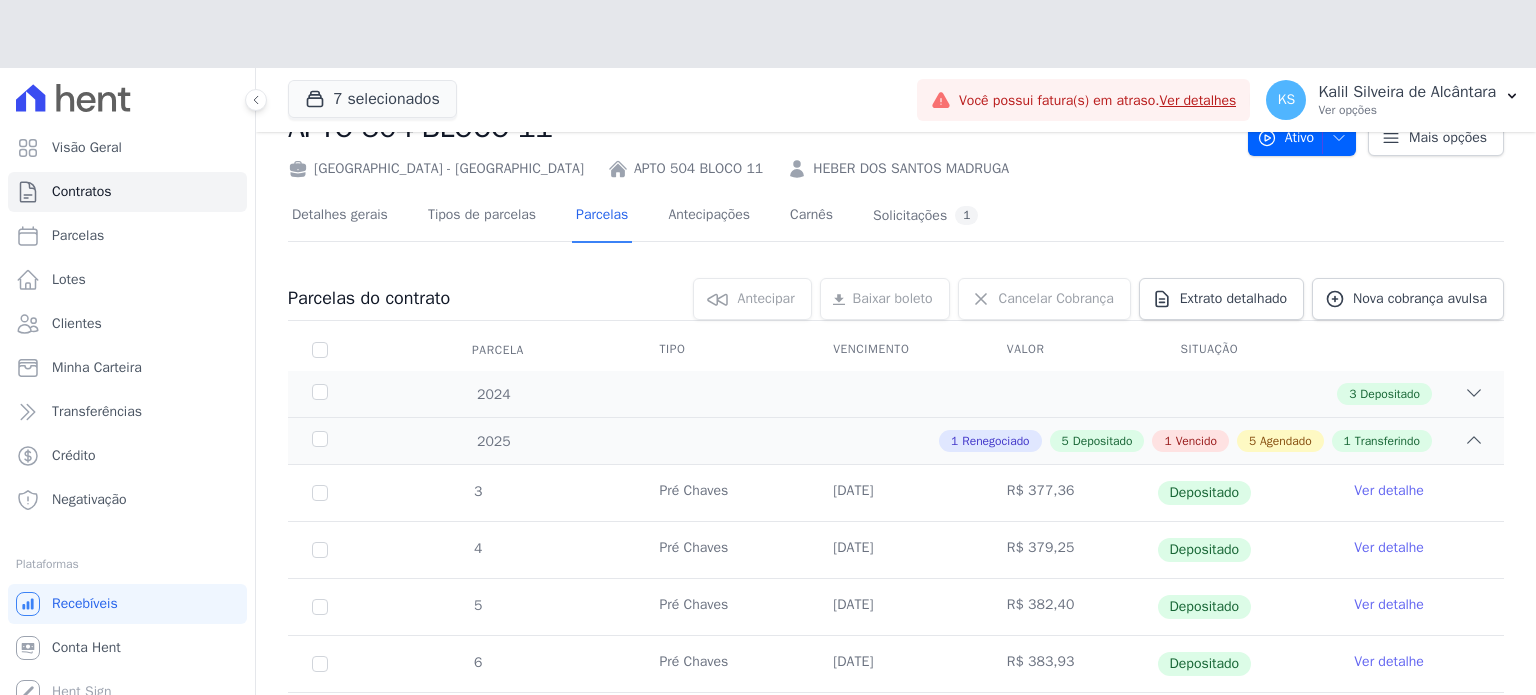 scroll, scrollTop: 500, scrollLeft: 0, axis: vertical 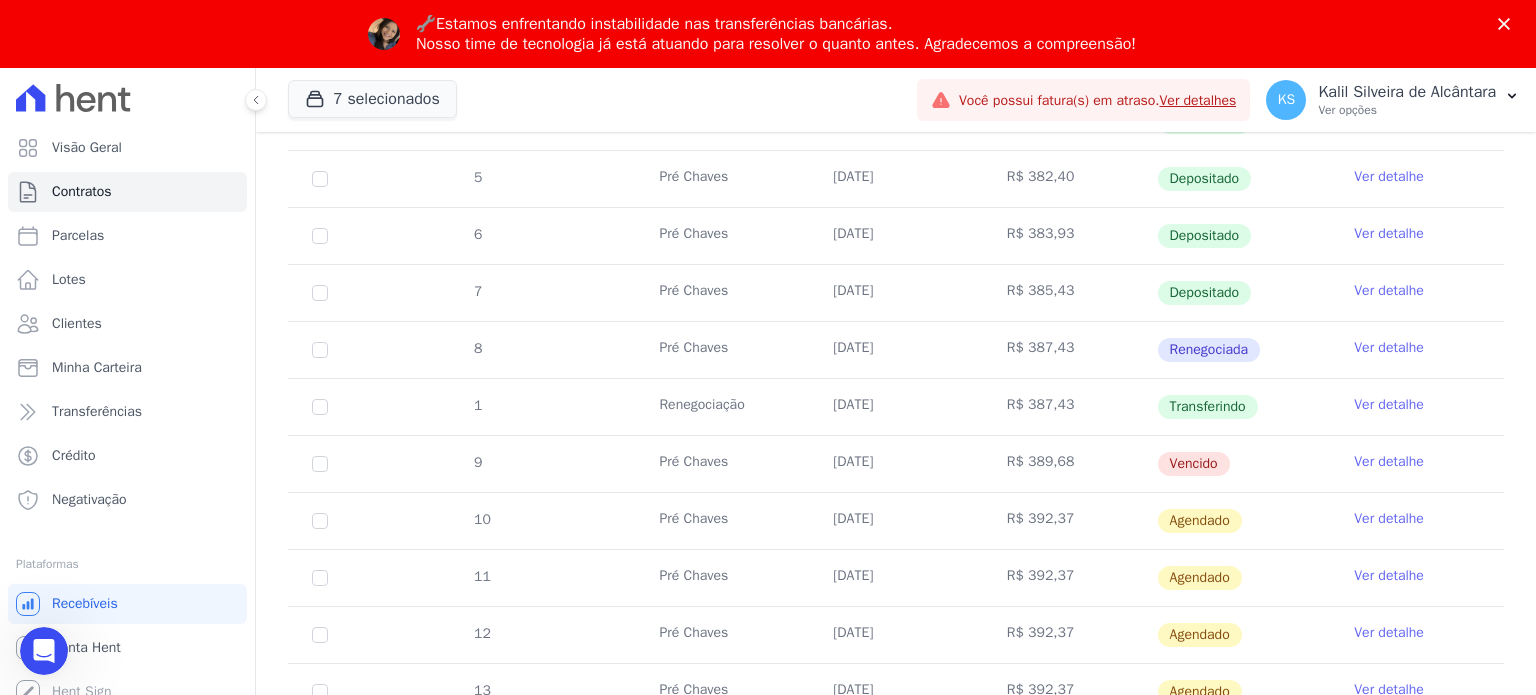 drag, startPoint x: 1392, startPoint y: 383, endPoint x: 1380, endPoint y: 394, distance: 16.27882 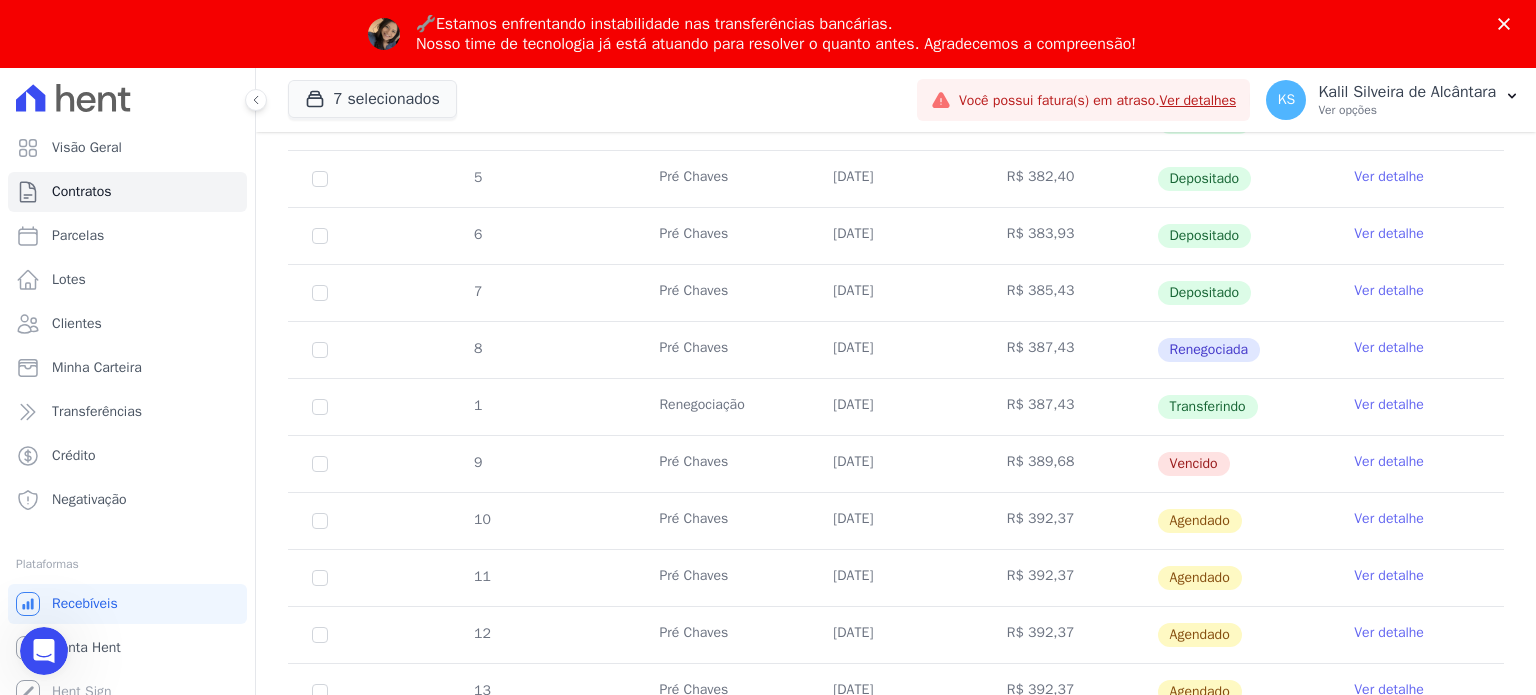 click on "Ver detalhe" at bounding box center [1389, 405] 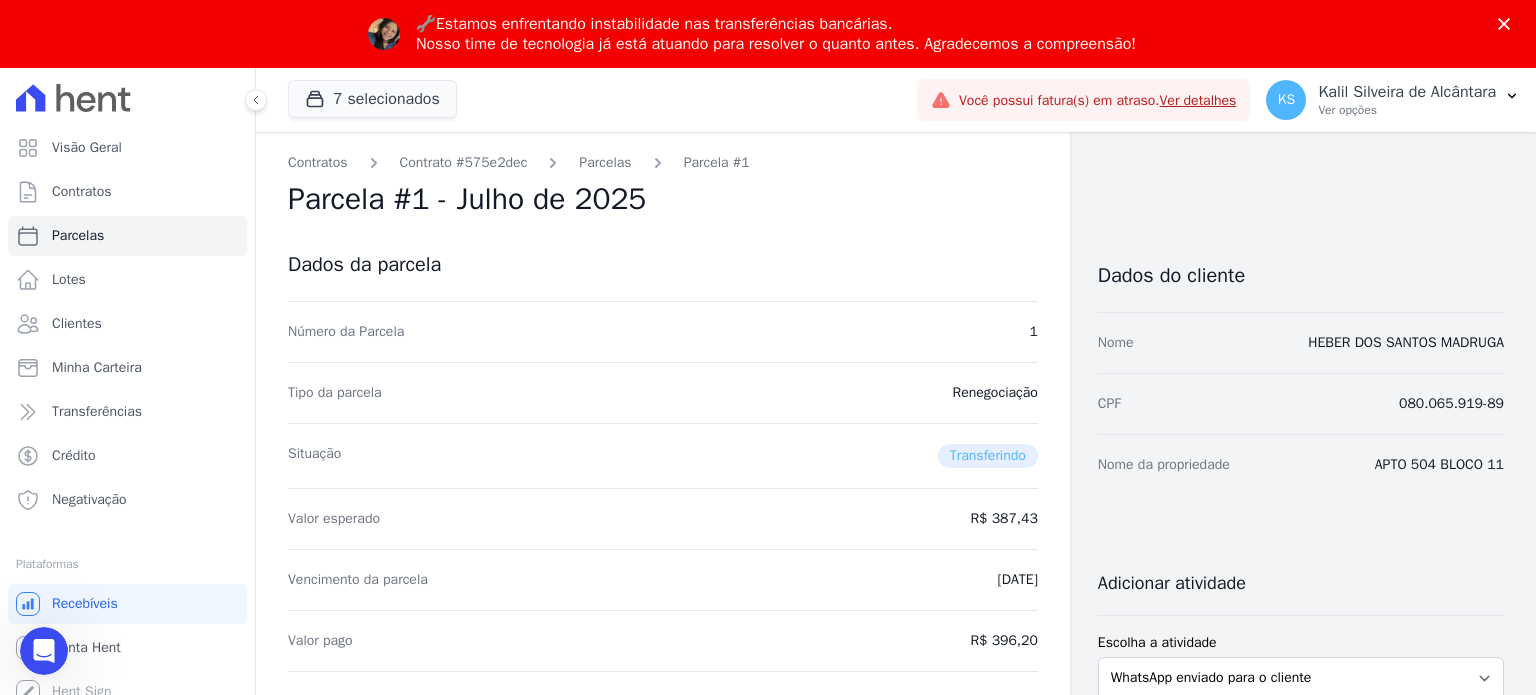 scroll, scrollTop: 0, scrollLeft: 0, axis: both 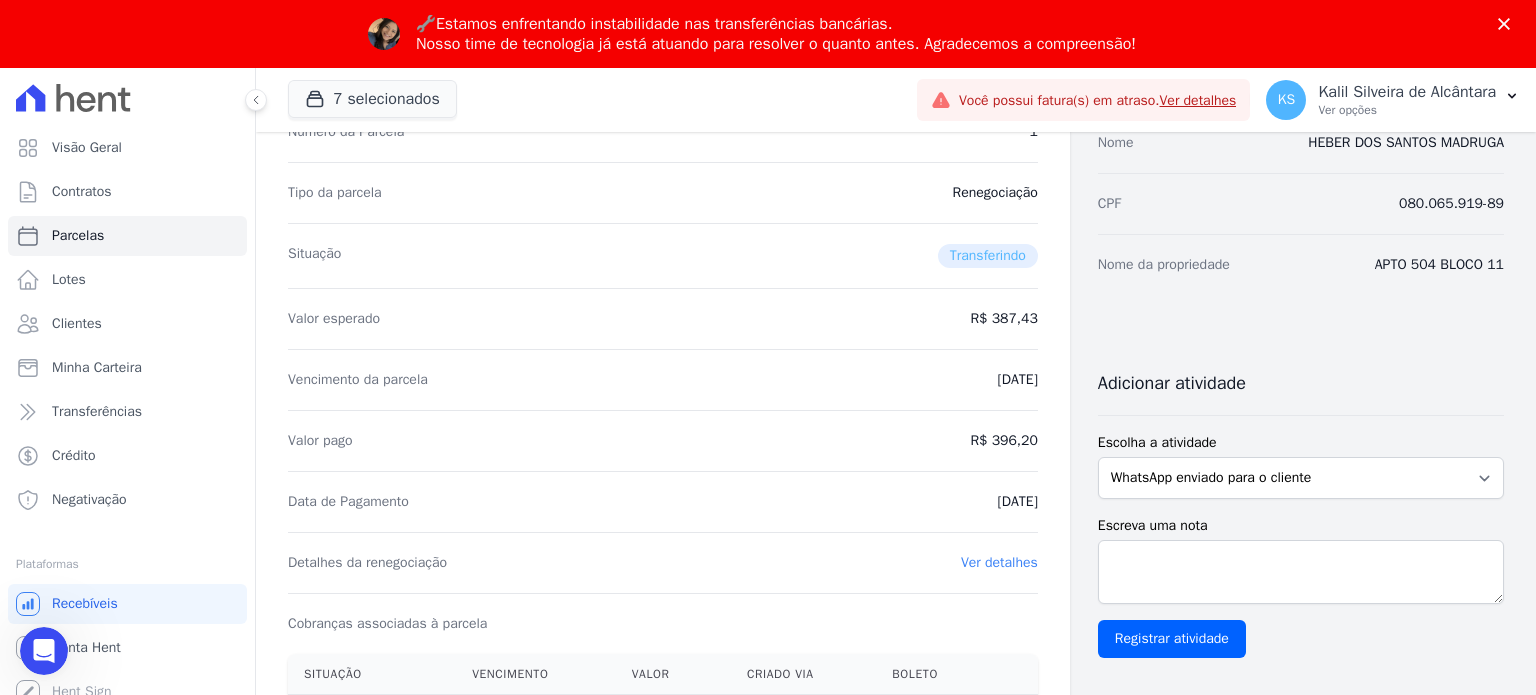 click on "🔧  Estamos enfrentando instabilidade nas transferências bancárias. Nosso time de tecnologia já está atuando para resolver o quanto antes. Agradecemos a compreensão!" at bounding box center [768, 34] 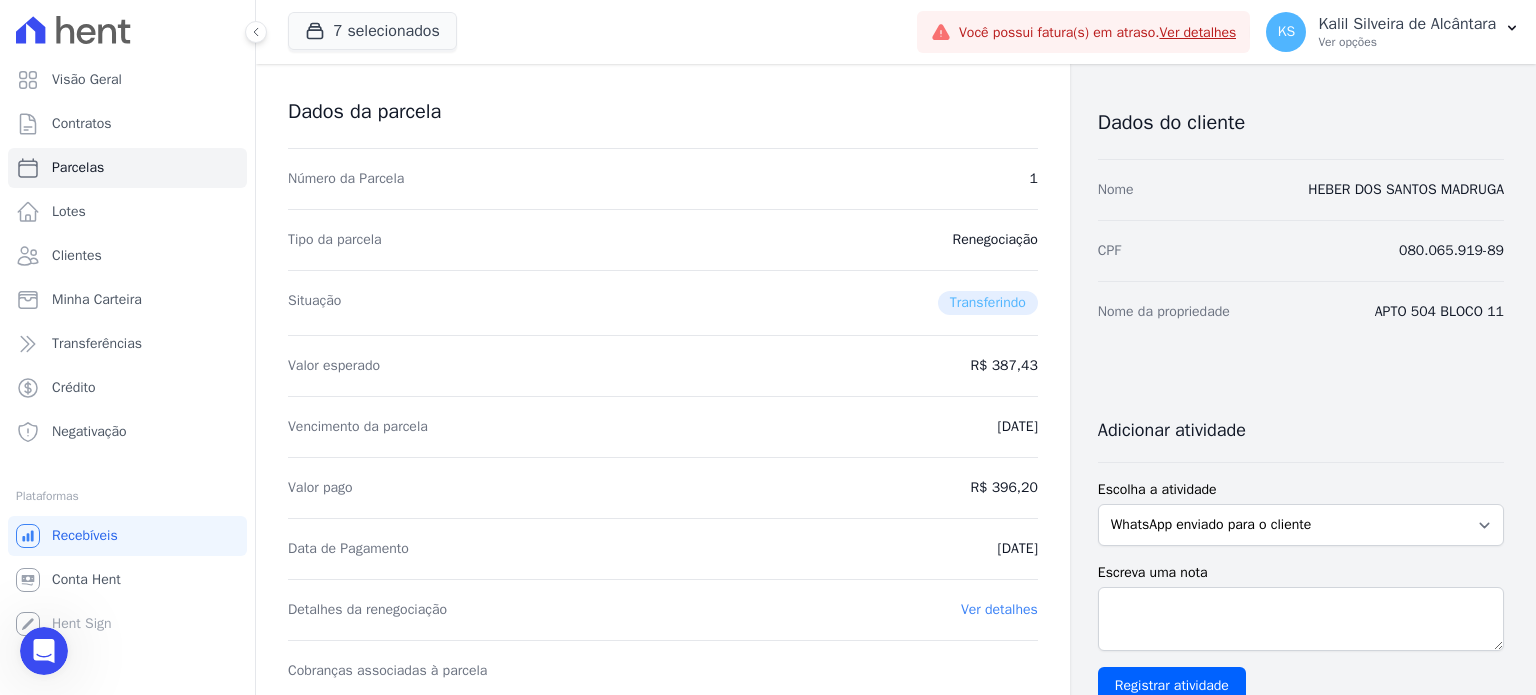scroll, scrollTop: 0, scrollLeft: 0, axis: both 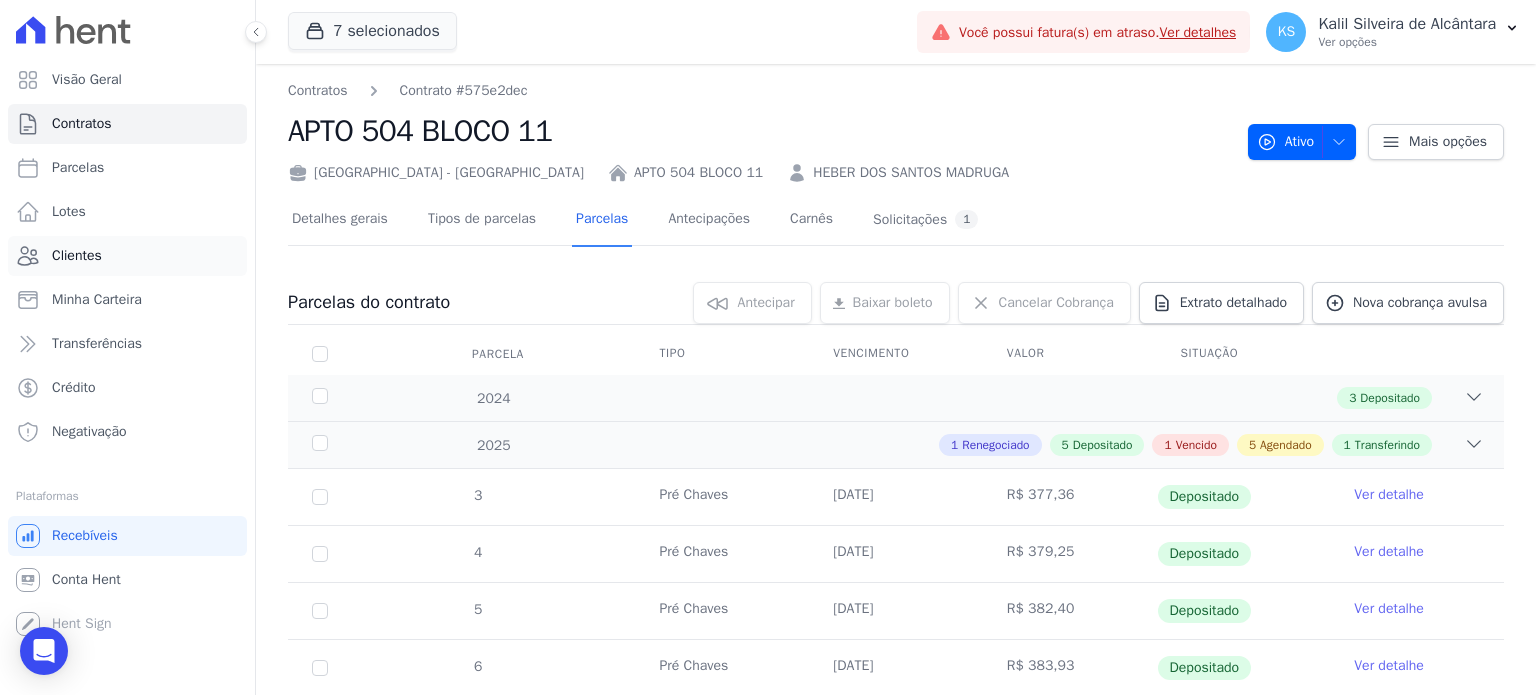 click on "Clientes" at bounding box center [127, 256] 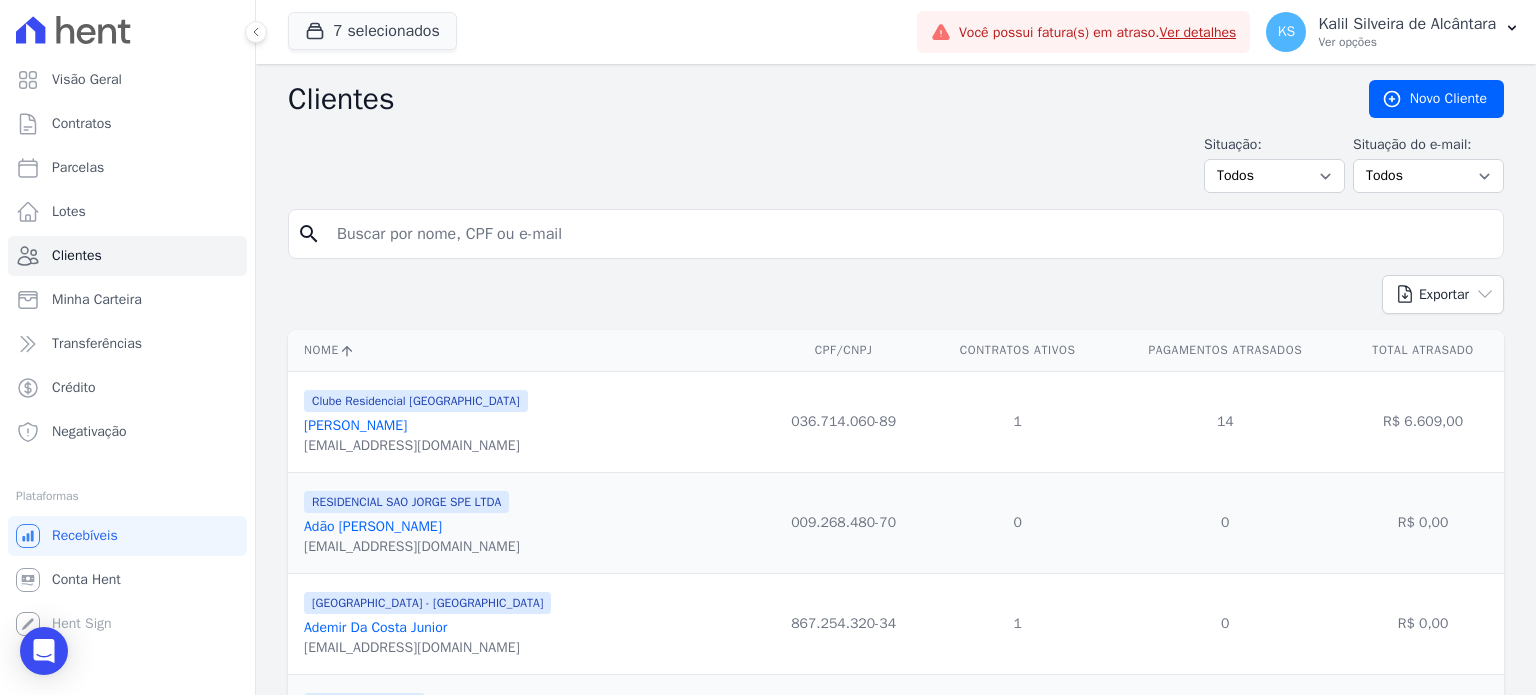 click at bounding box center [910, 234] 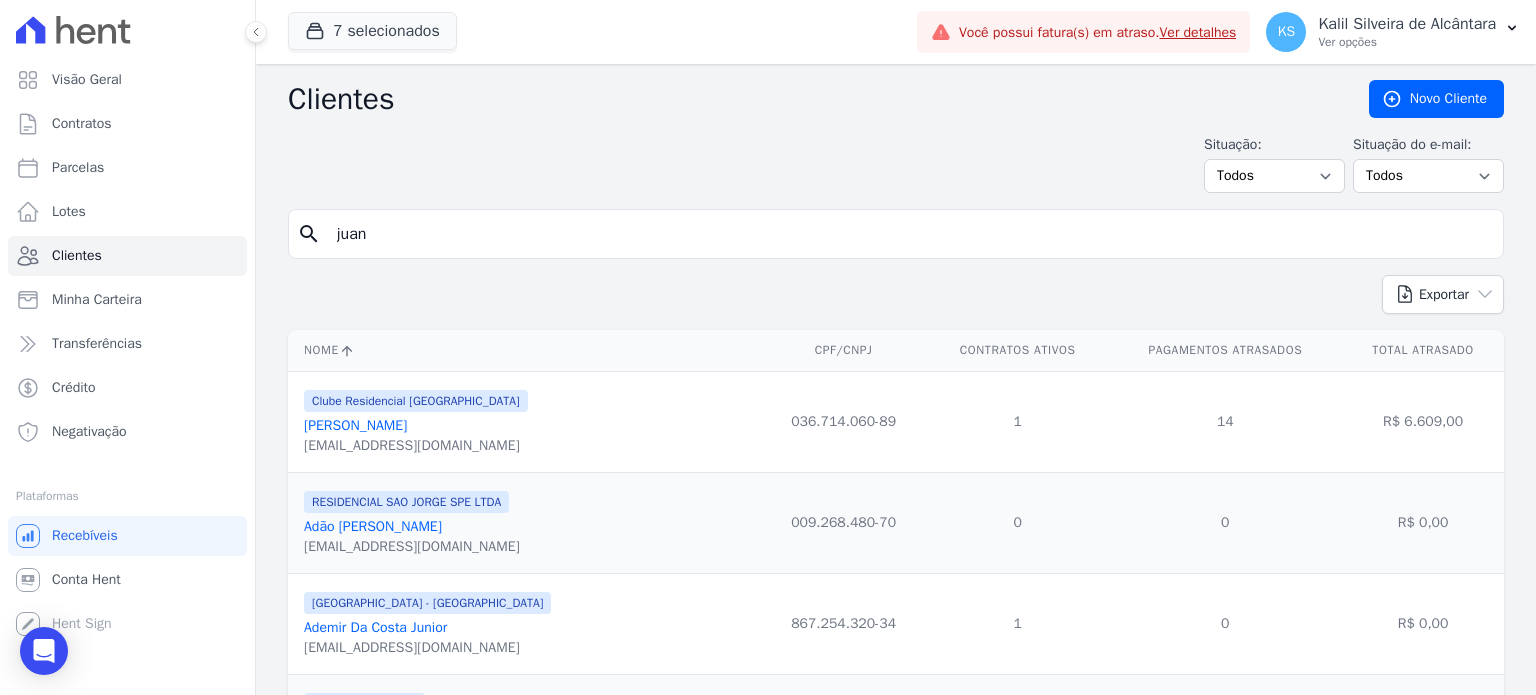 type on "juan" 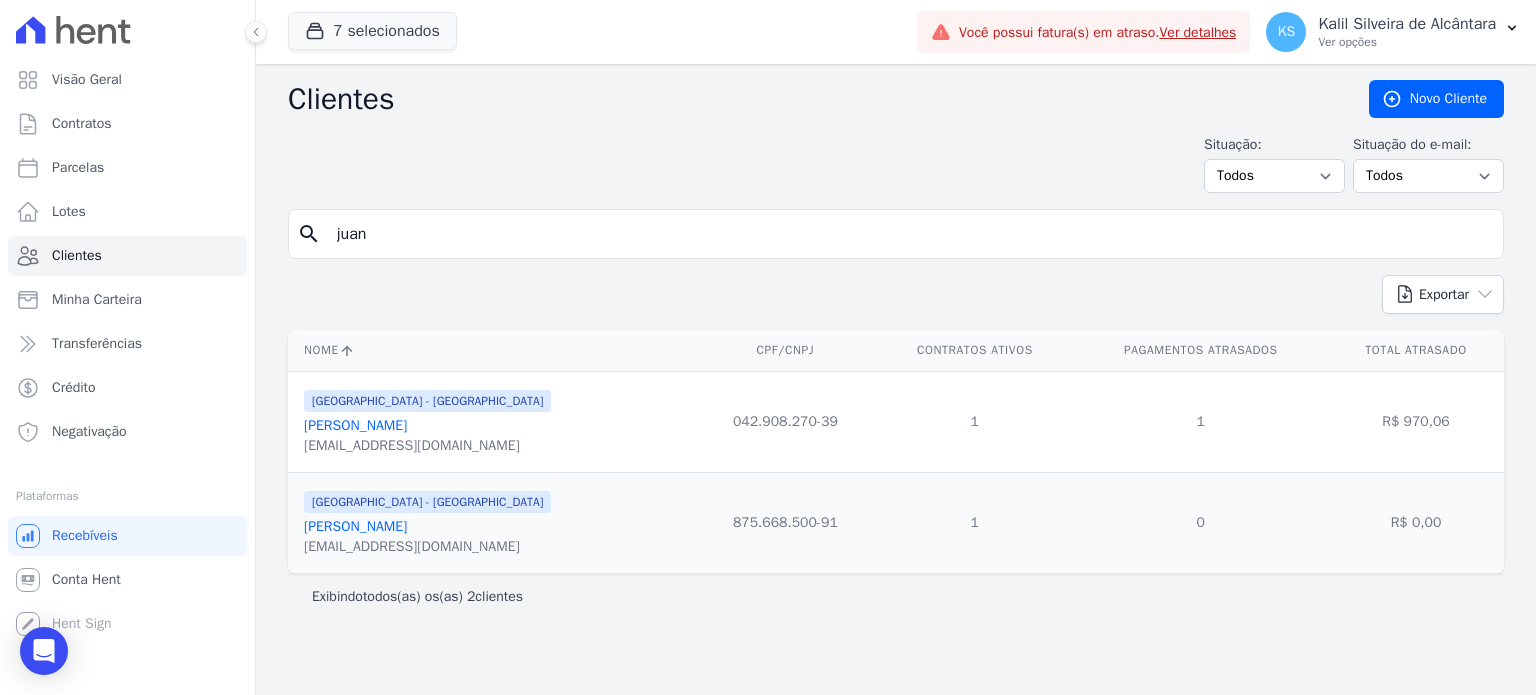 click on "[PERSON_NAME]" at bounding box center (355, 526) 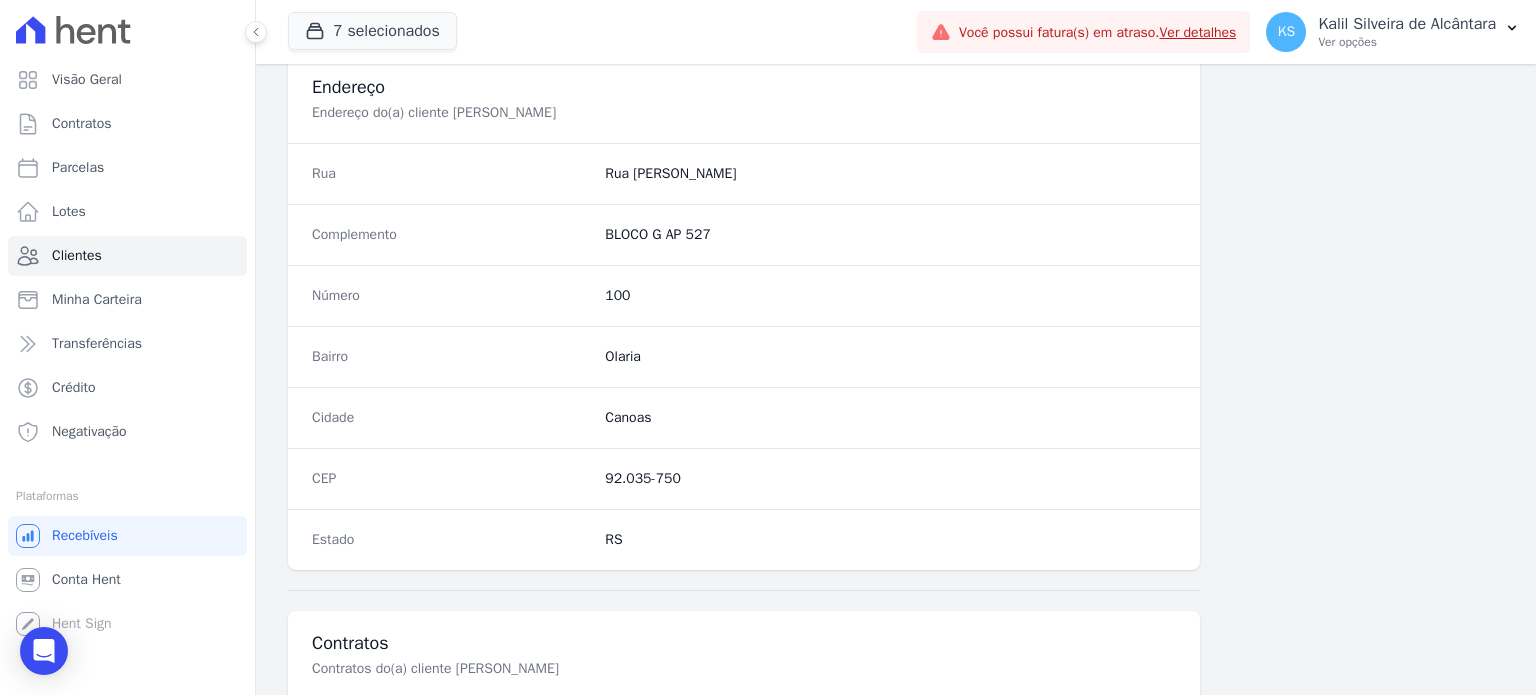 scroll, scrollTop: 1169, scrollLeft: 0, axis: vertical 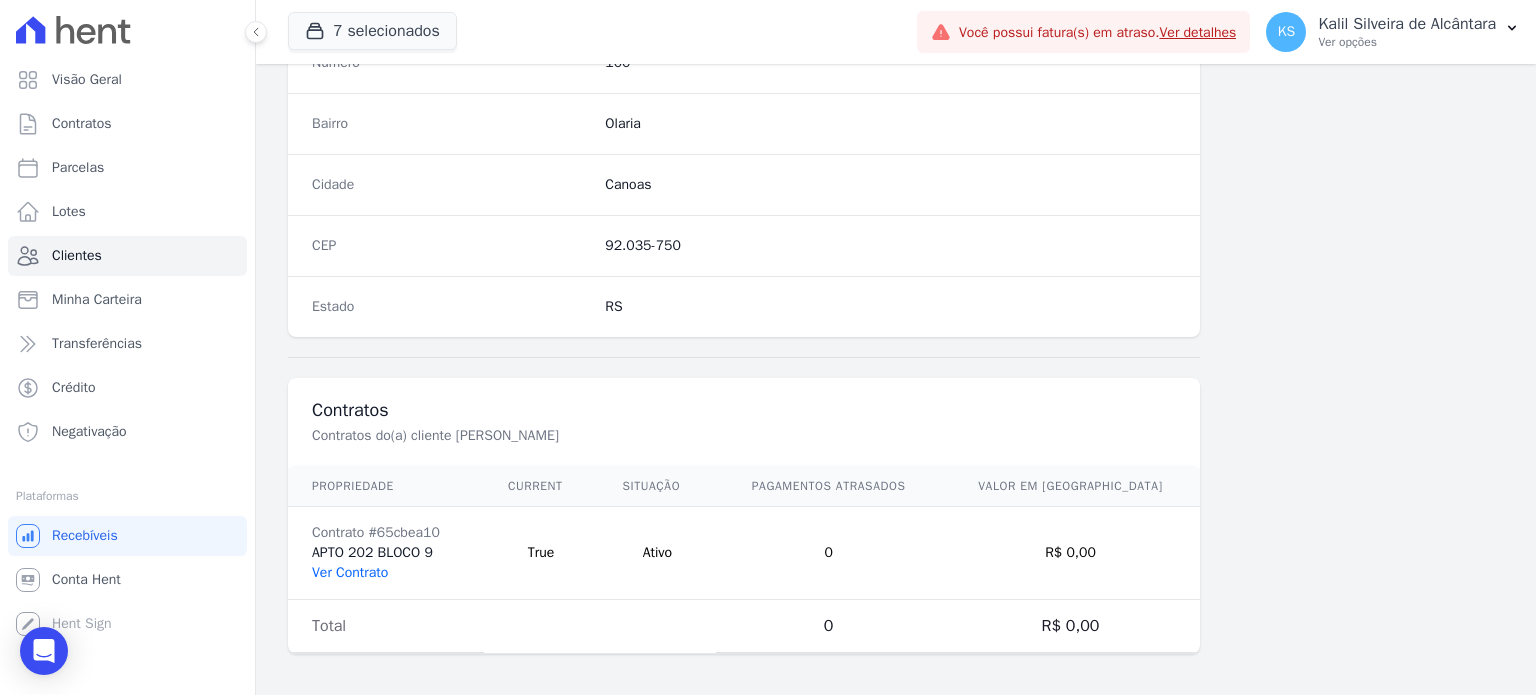 click on "Ver Contrato" at bounding box center [350, 572] 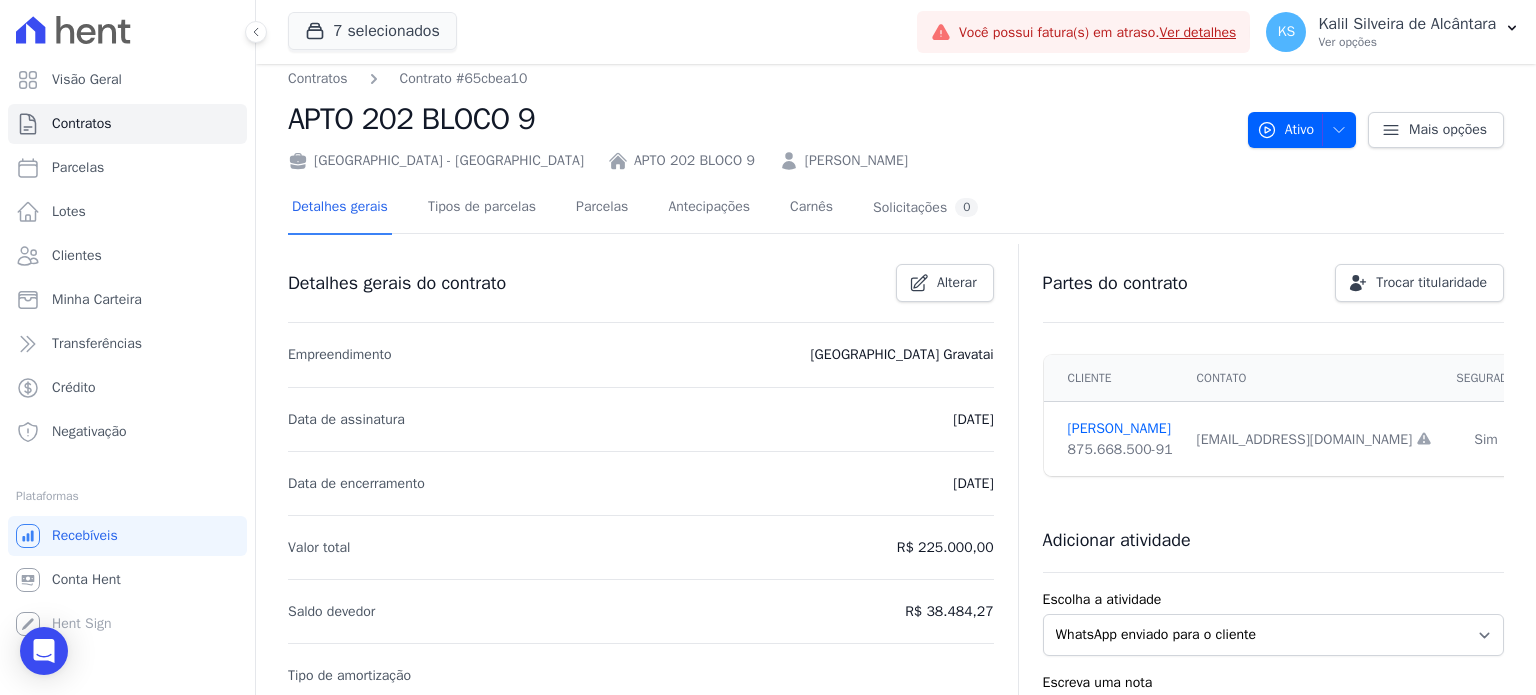scroll, scrollTop: 0, scrollLeft: 0, axis: both 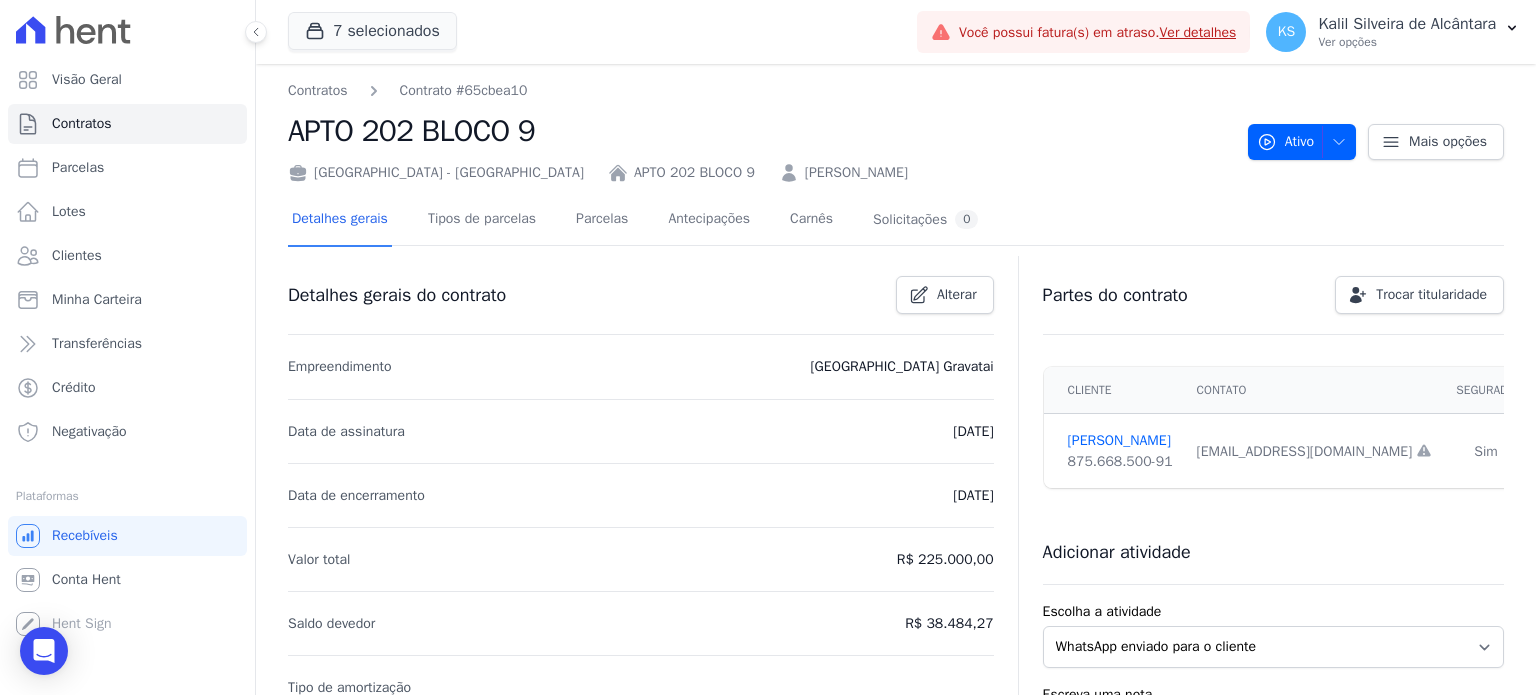 click on "Detalhes gerais
Tipos de parcelas
[GEOGRAPHIC_DATA]
Antecipações
Carnês
Solicitações
0" at bounding box center (635, 220) 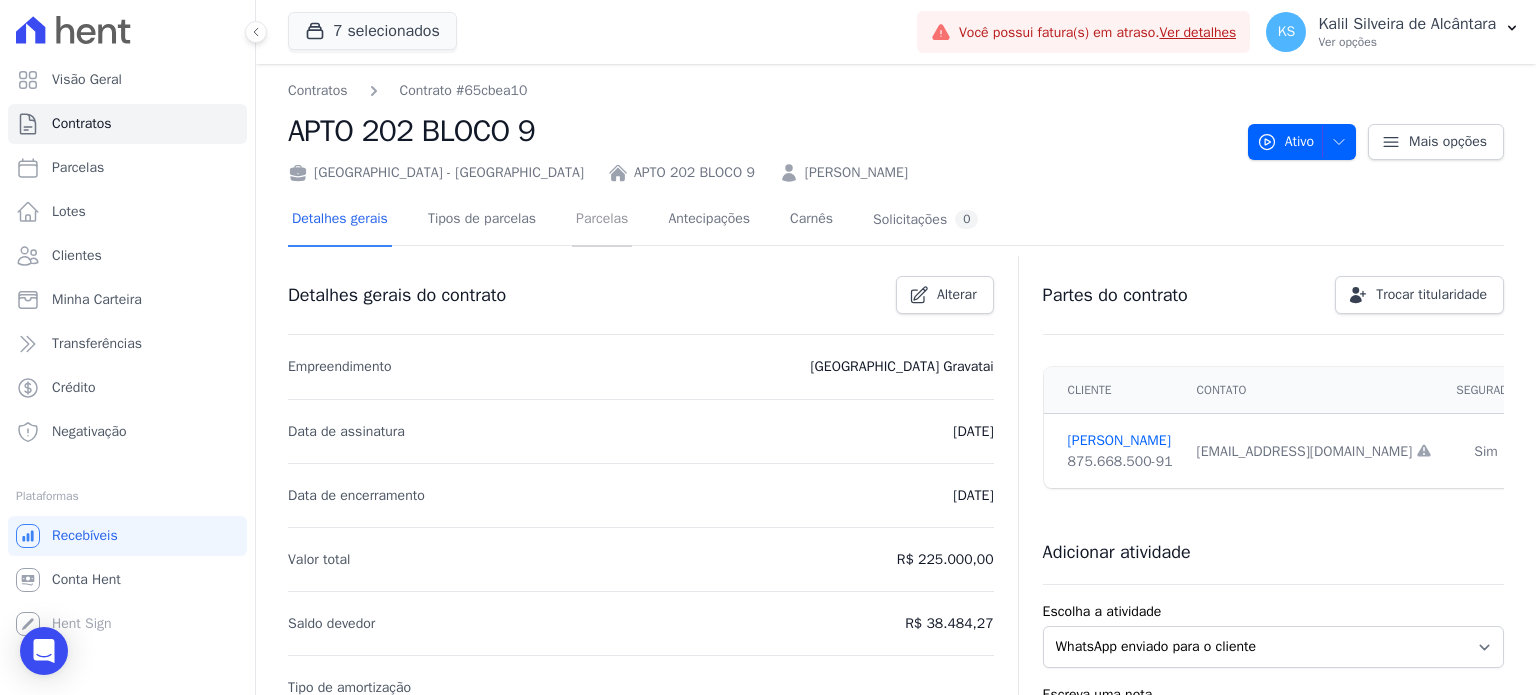 click on "Parcelas" at bounding box center (602, 220) 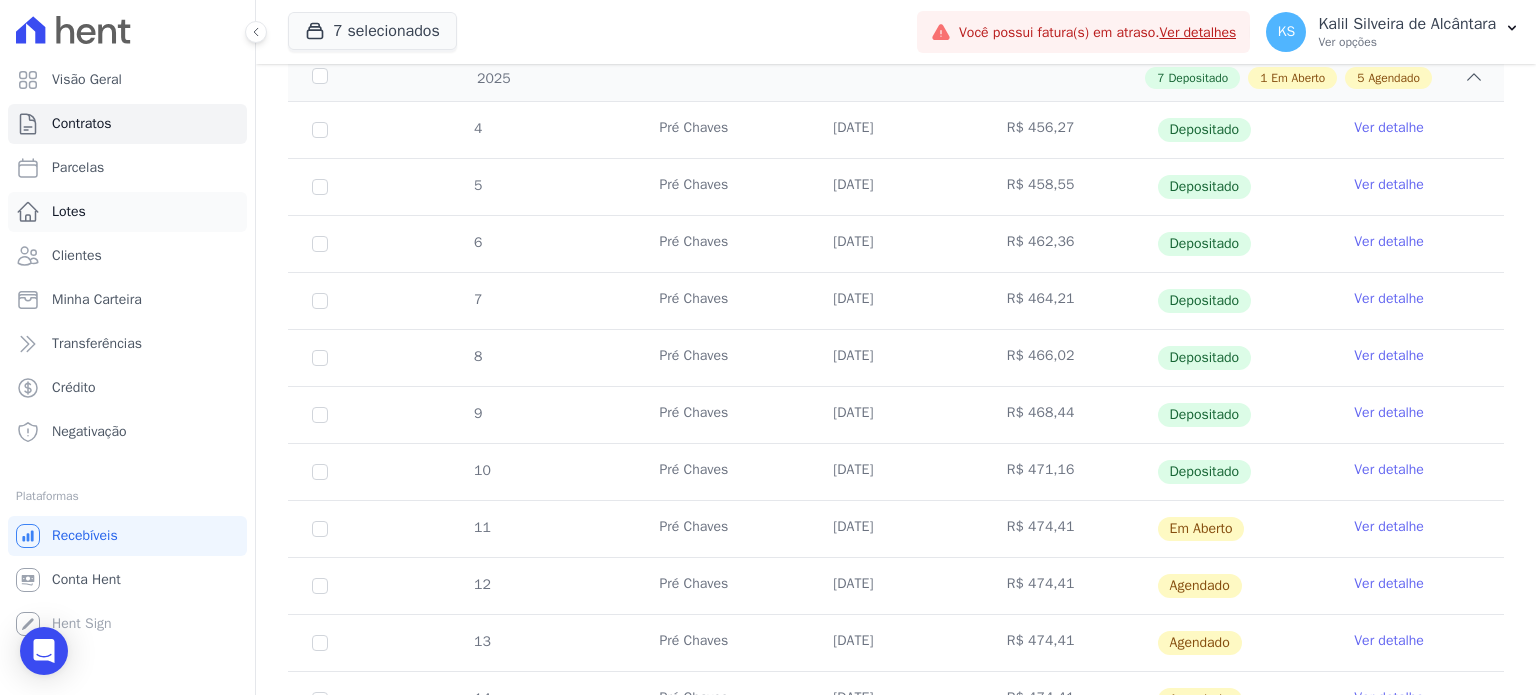 scroll, scrollTop: 100, scrollLeft: 0, axis: vertical 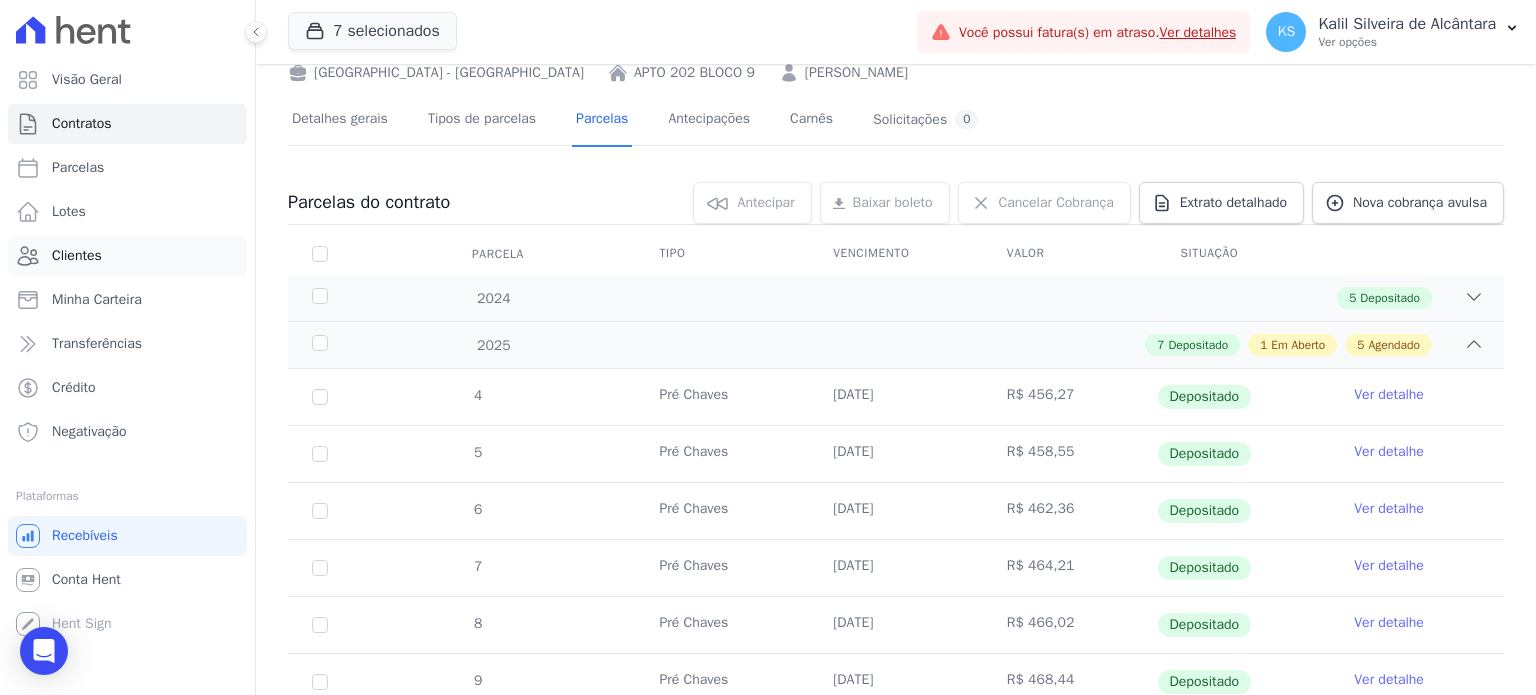 click on "Clientes" at bounding box center [127, 256] 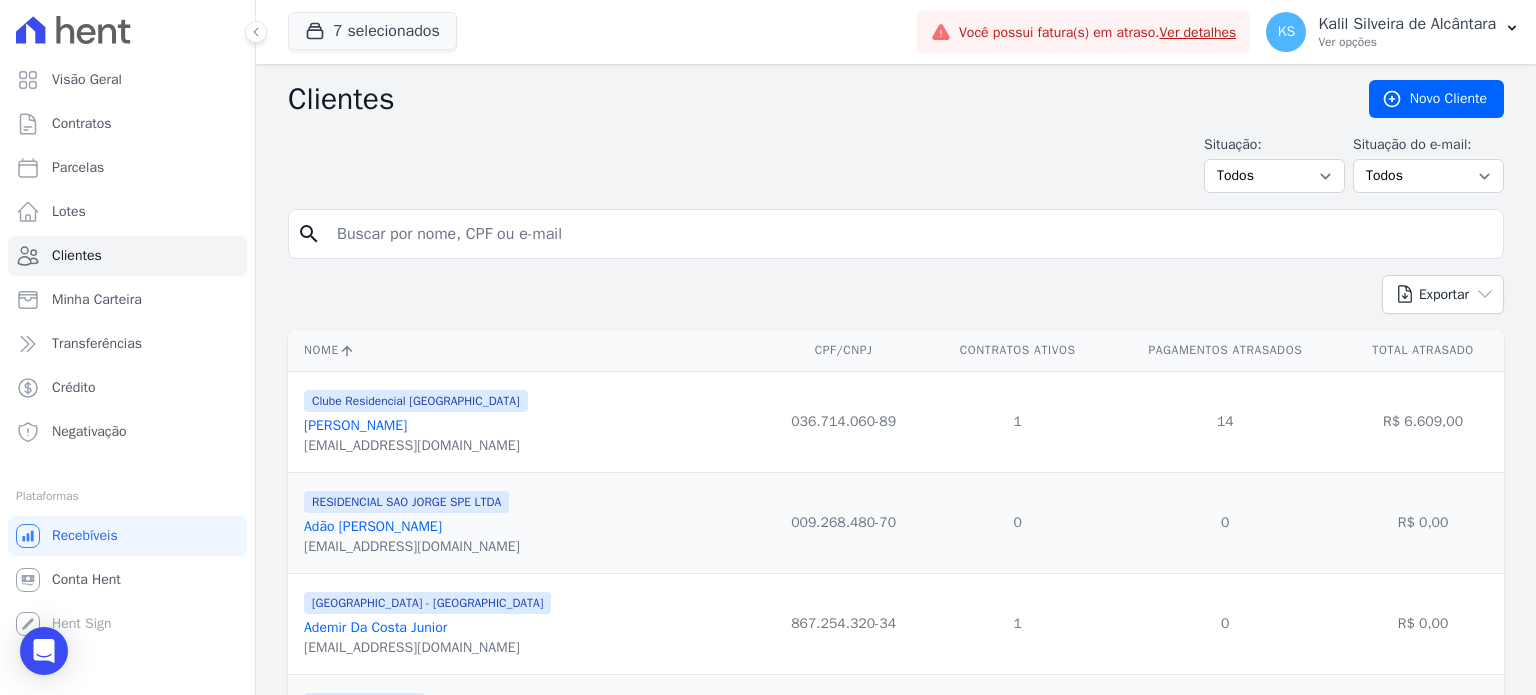 click at bounding box center [910, 234] 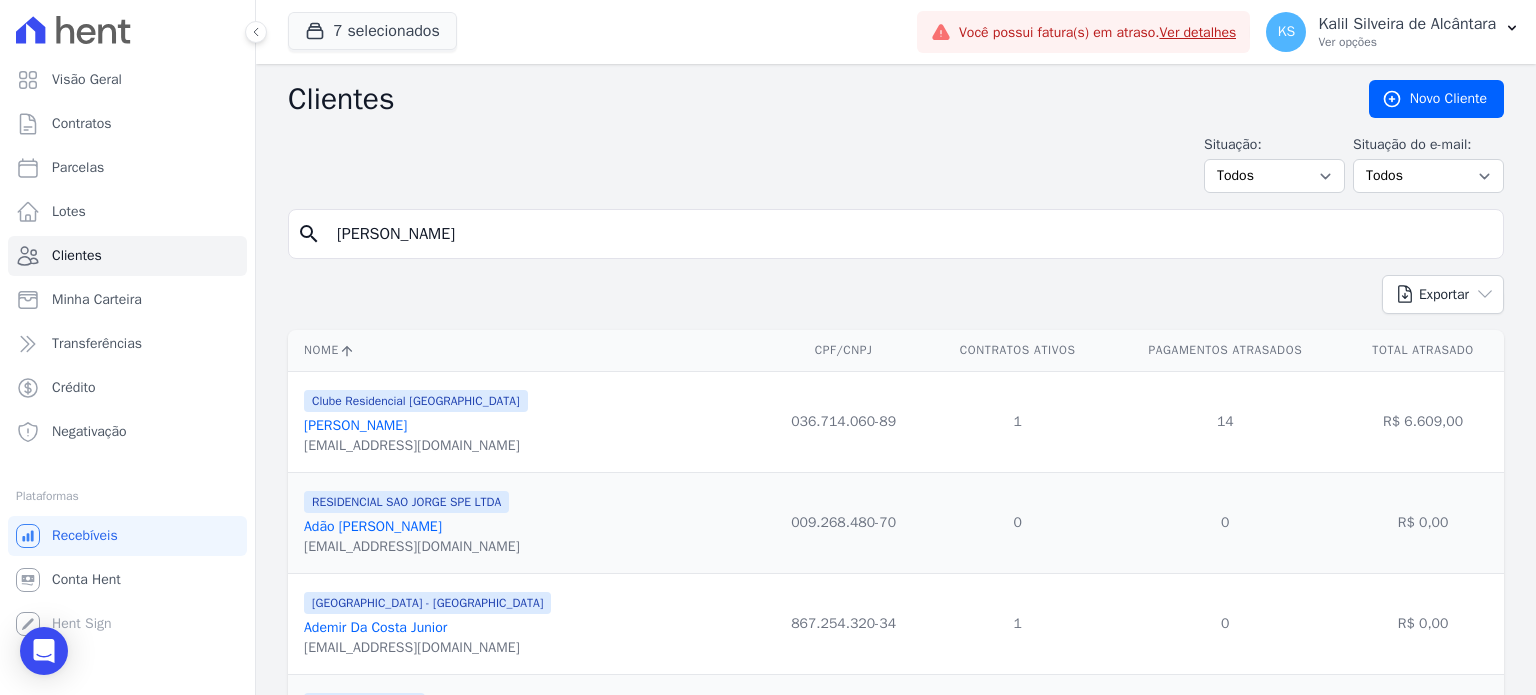 type on "[PERSON_NAME]" 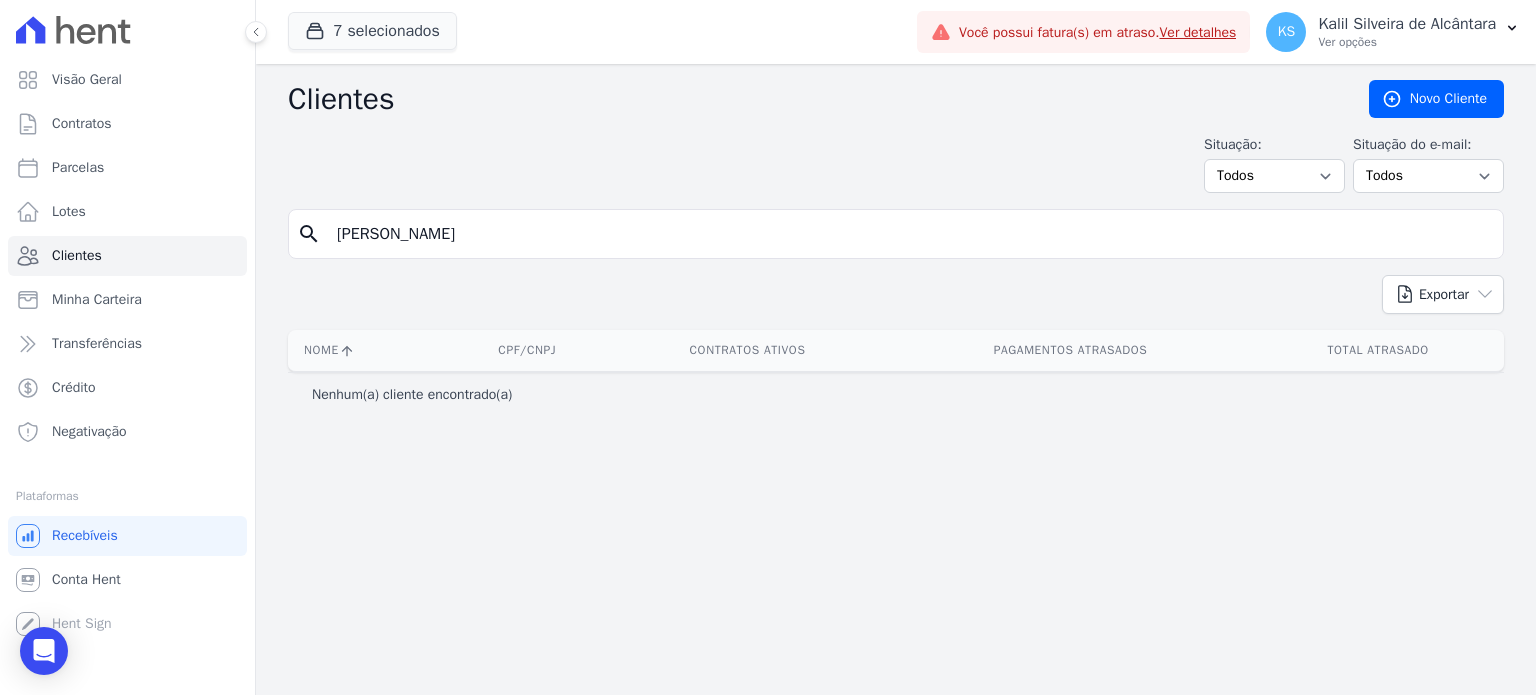 drag, startPoint x: 600, startPoint y: 195, endPoint x: 593, endPoint y: 215, distance: 21.189621 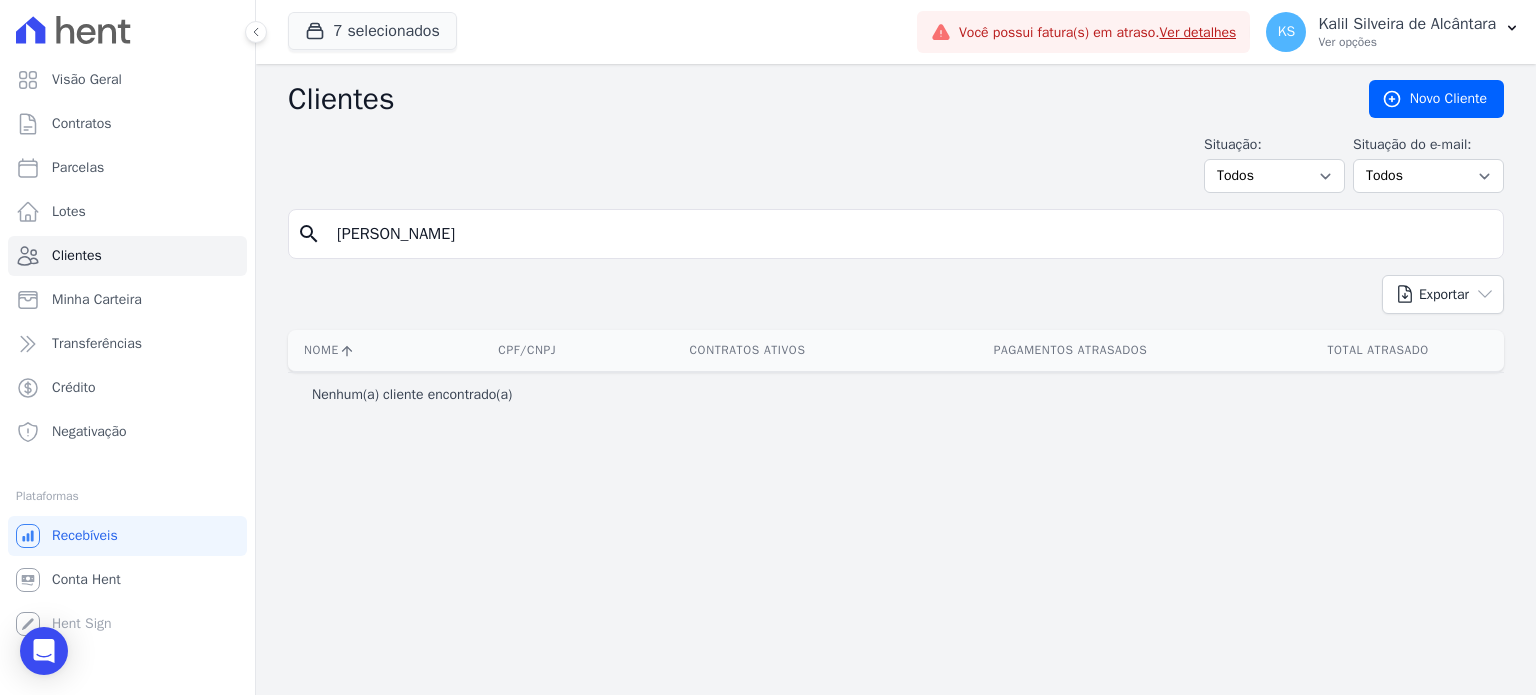 click on "[PERSON_NAME]" at bounding box center (910, 234) 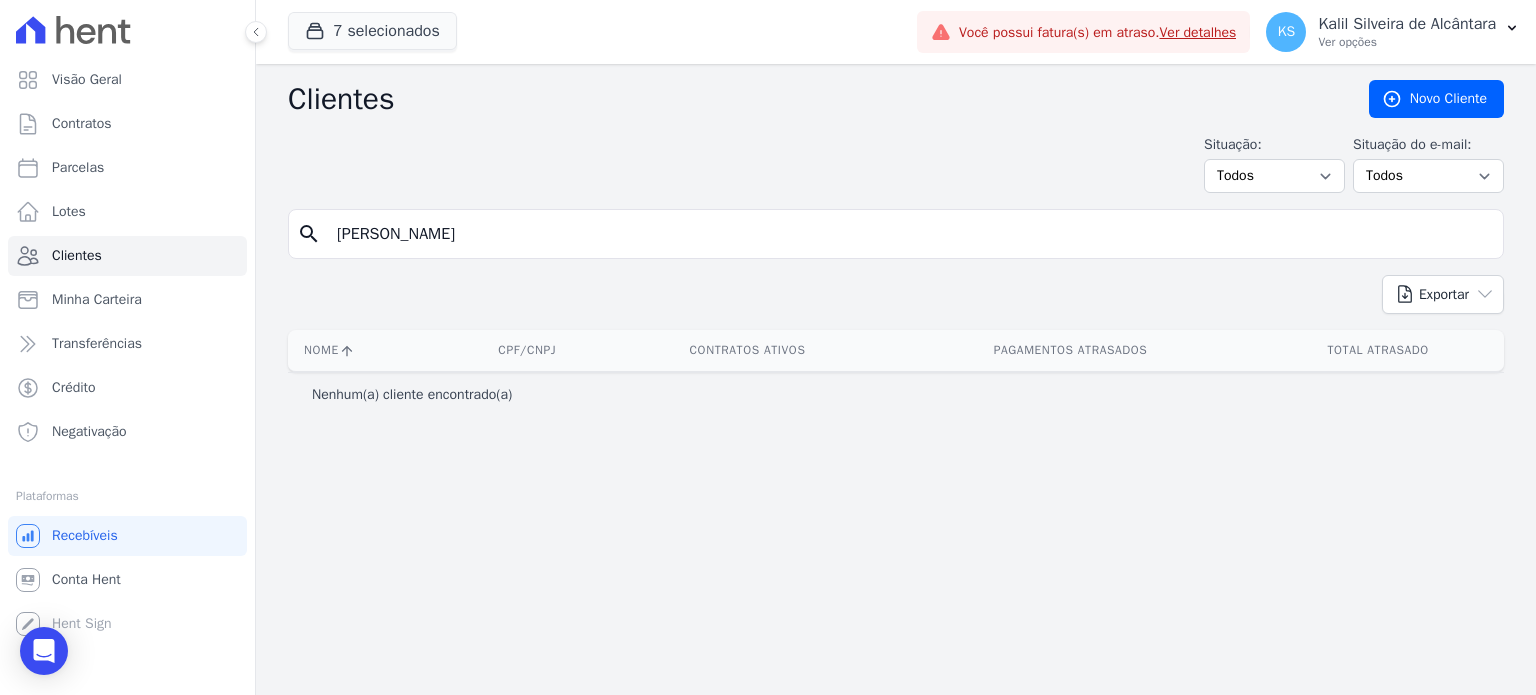 type on "[PERSON_NAME]" 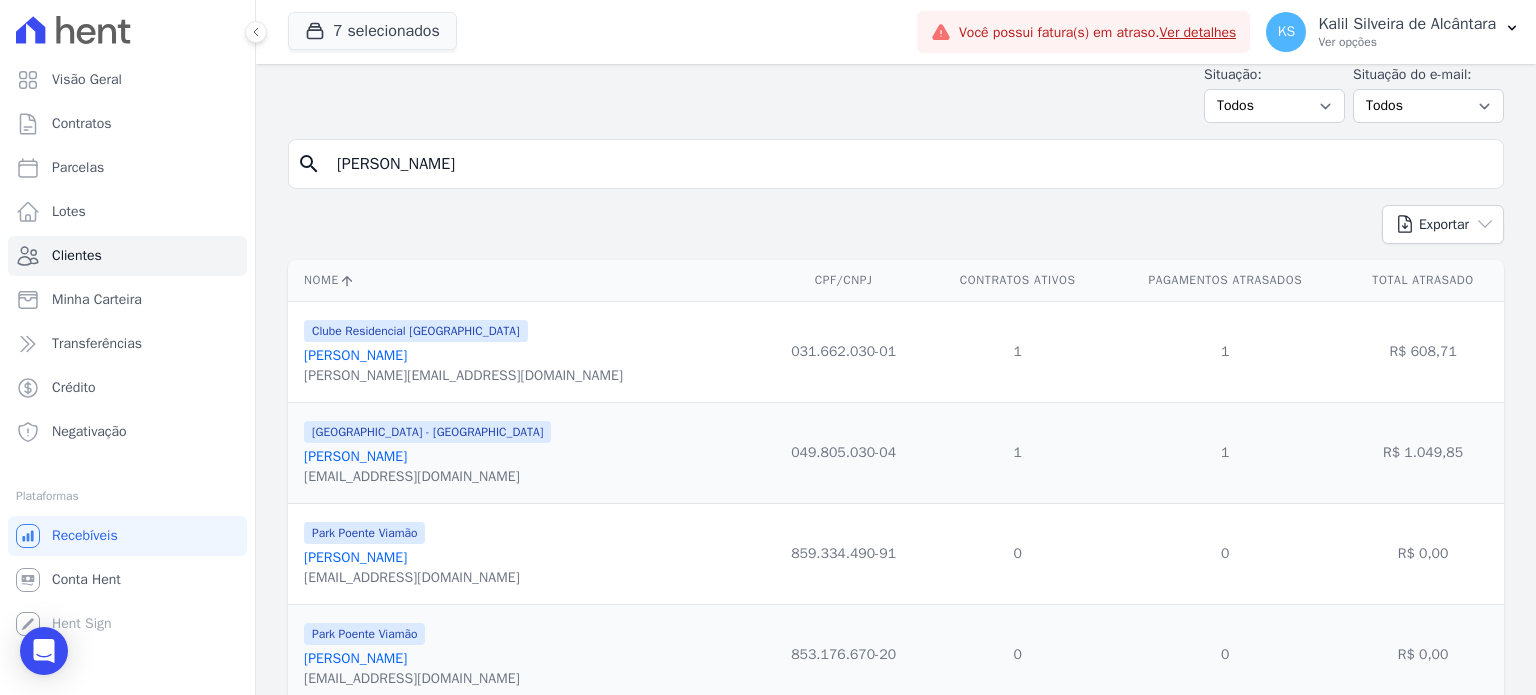 scroll, scrollTop: 100, scrollLeft: 0, axis: vertical 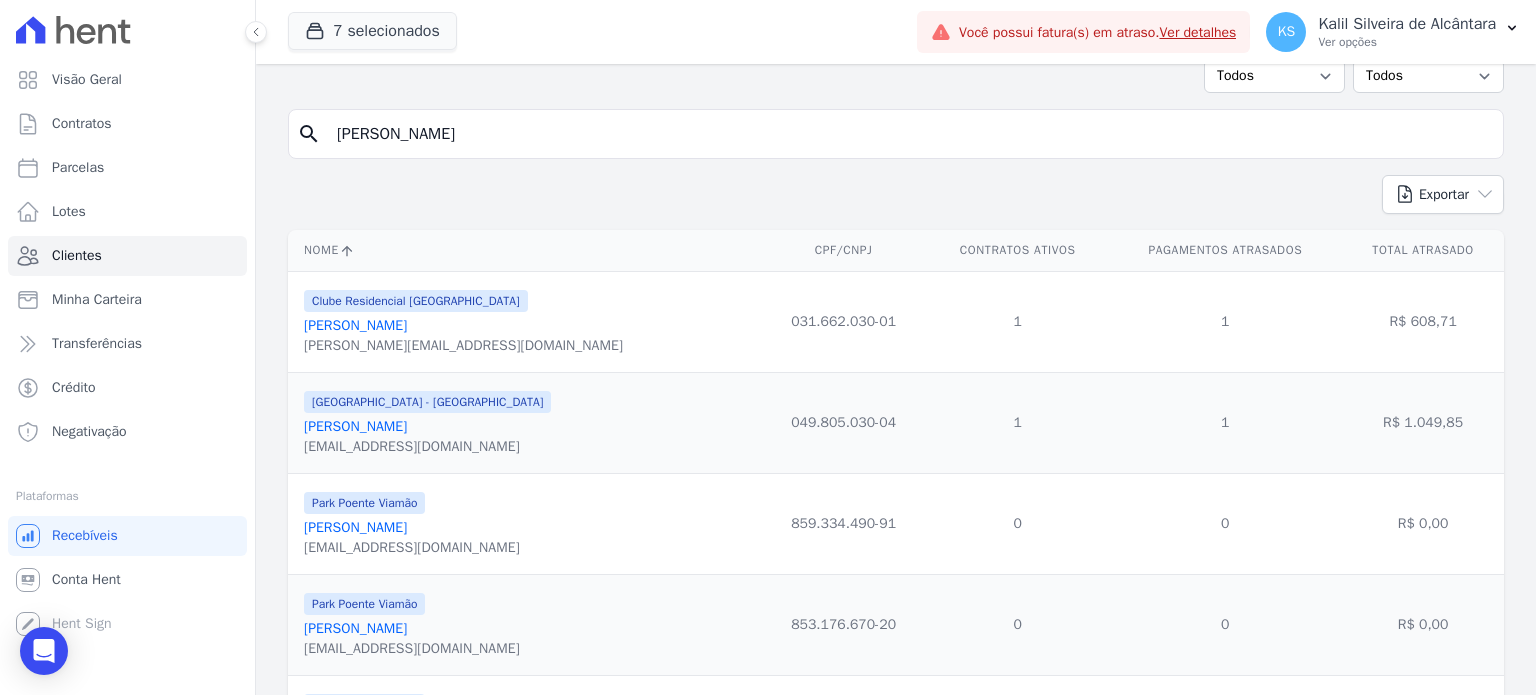 click on "[PERSON_NAME]" at bounding box center (355, 426) 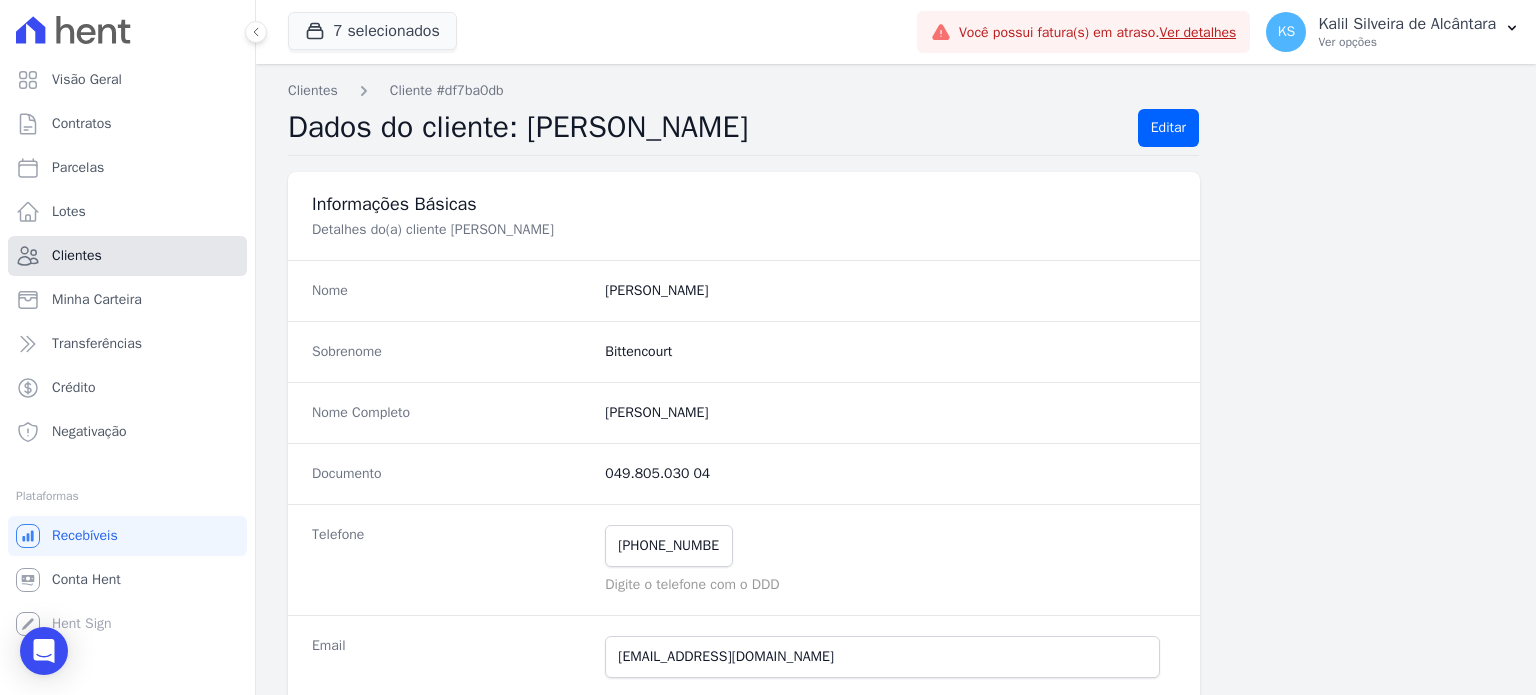 click on "Clientes" at bounding box center (127, 256) 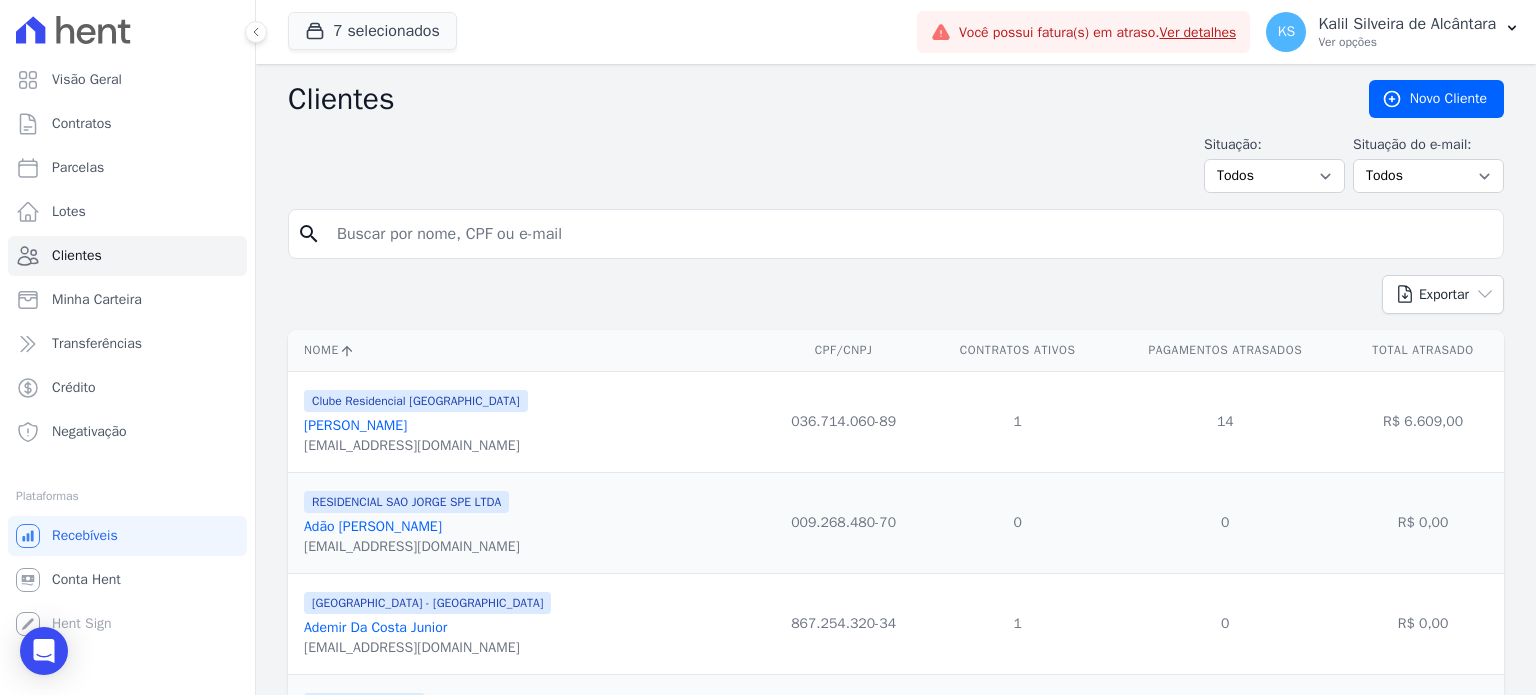click on "Visão Geral
Contratos
[GEOGRAPHIC_DATA]
Lotes
Clientes
Minha Carteira
Transferências
Crédito
Negativação" at bounding box center [768, 347] 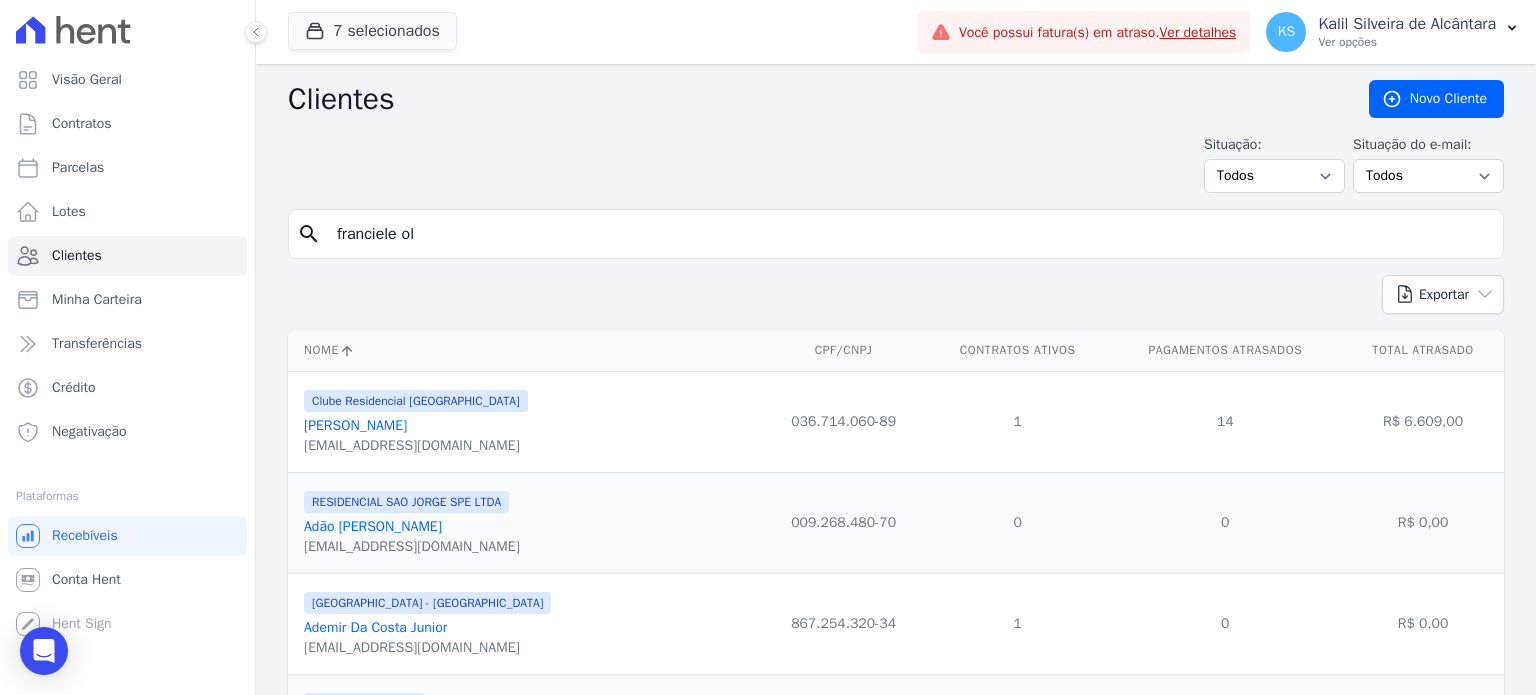 type on "franciele ol" 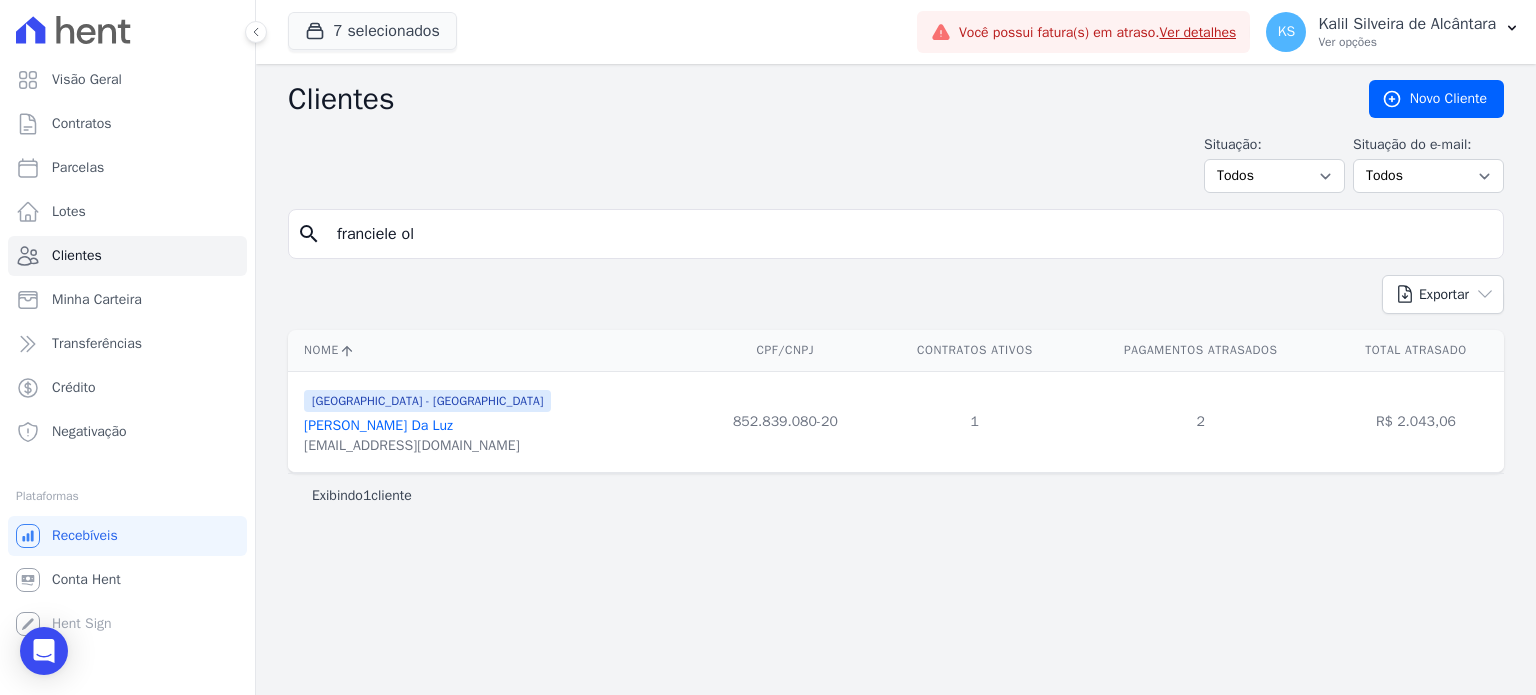 click on "franciele ol" at bounding box center [910, 234] 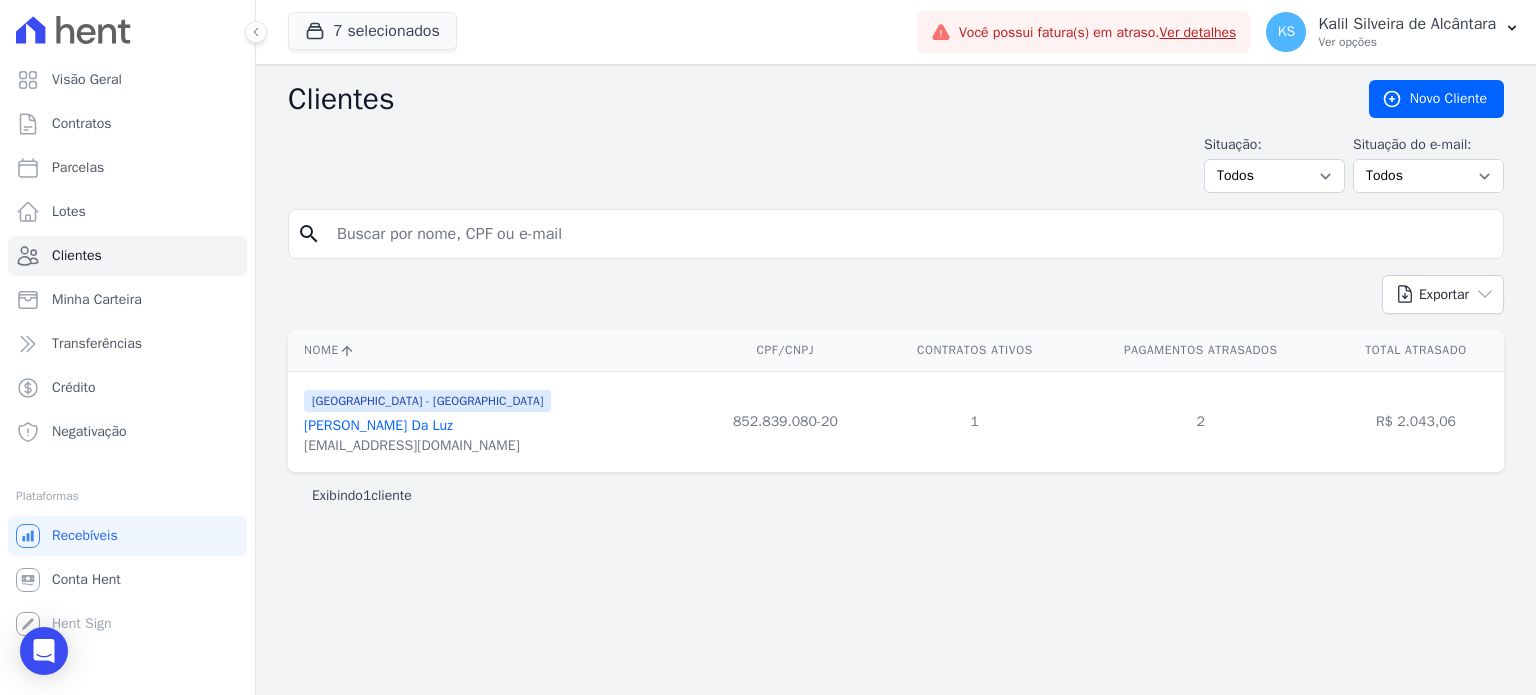 click at bounding box center [910, 234] 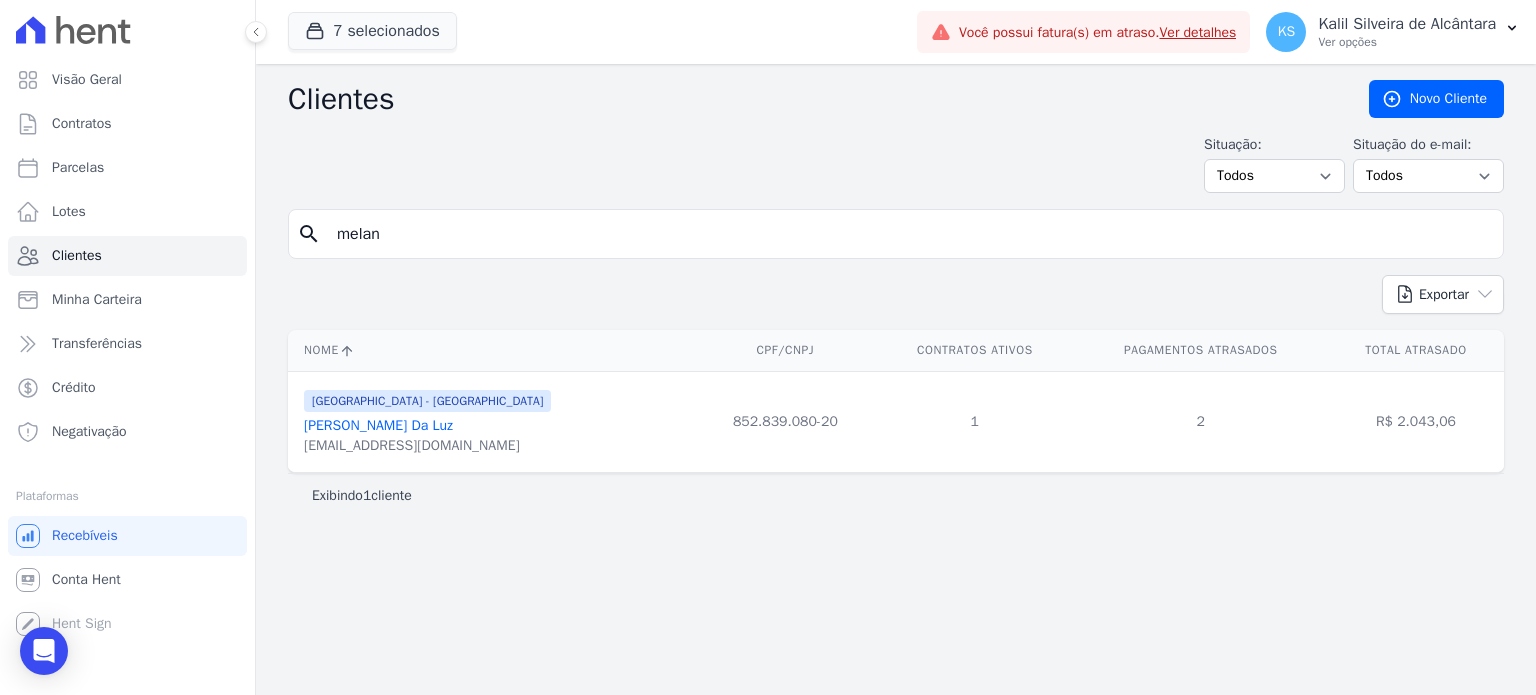 type on "melan" 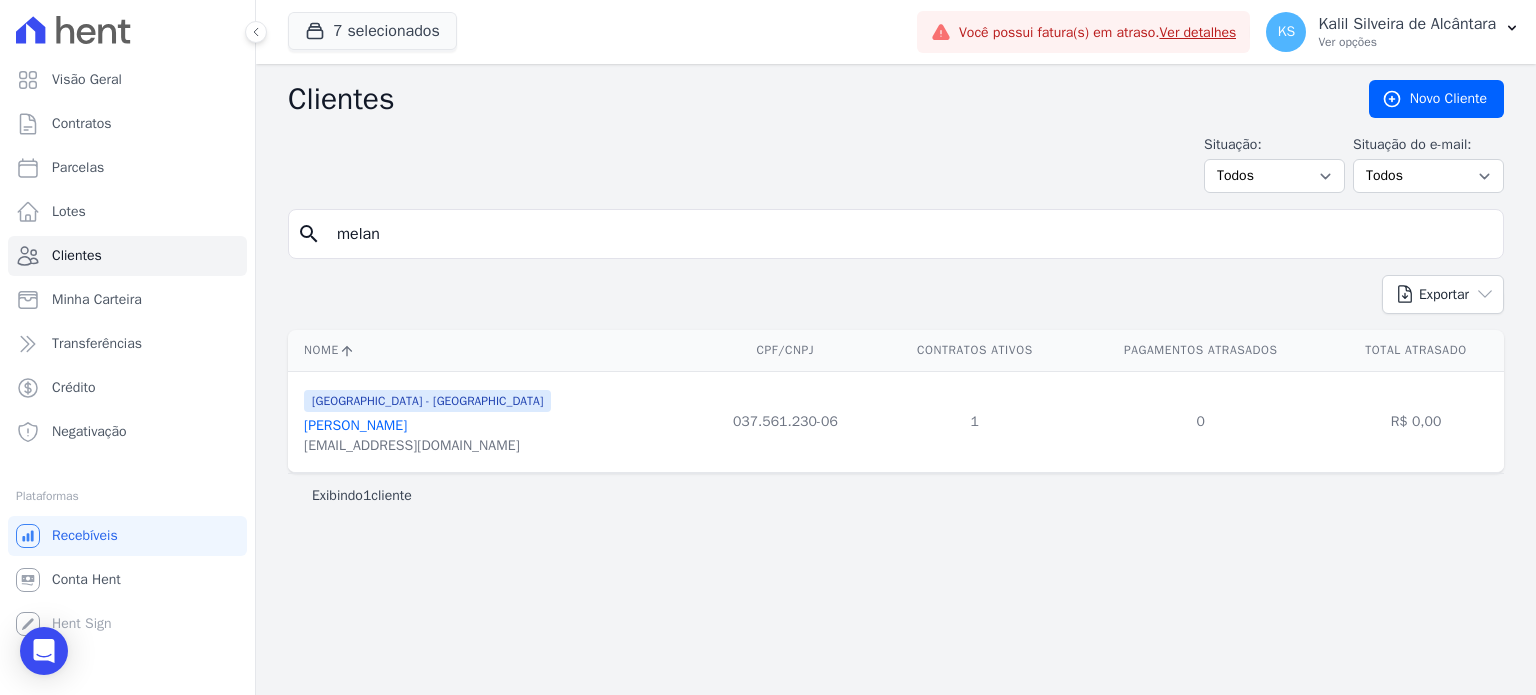 drag, startPoint x: 424, startPoint y: 408, endPoint x: 428, endPoint y: 421, distance: 13.601471 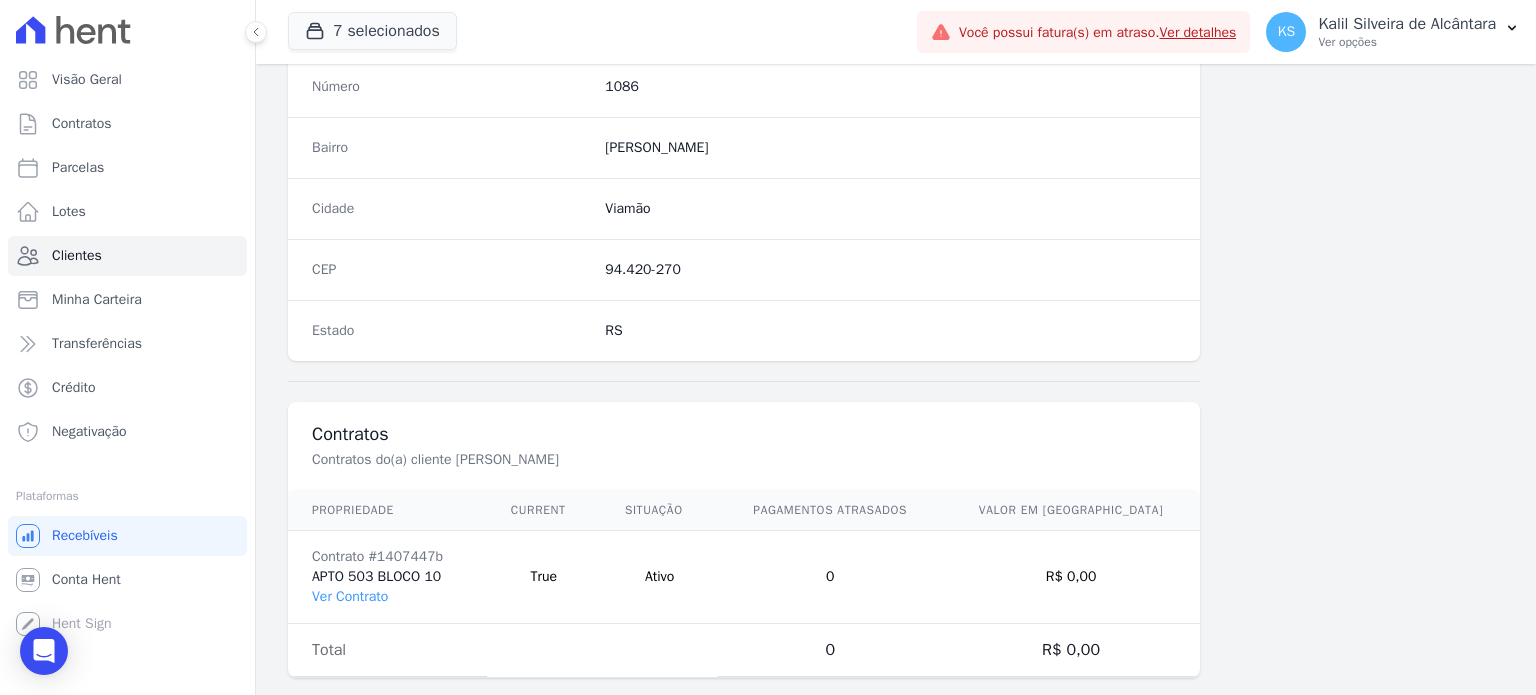 scroll, scrollTop: 1169, scrollLeft: 0, axis: vertical 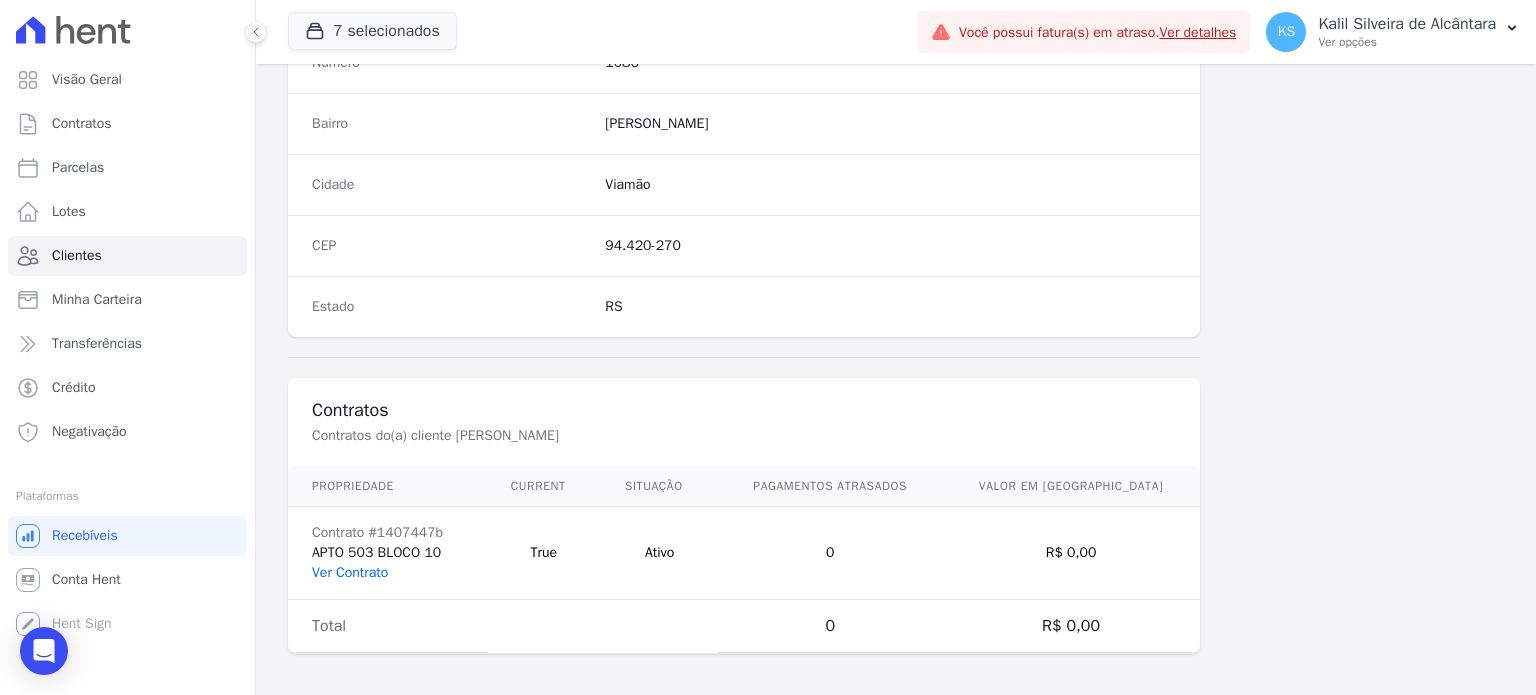 click on "Ver Contrato" at bounding box center (350, 572) 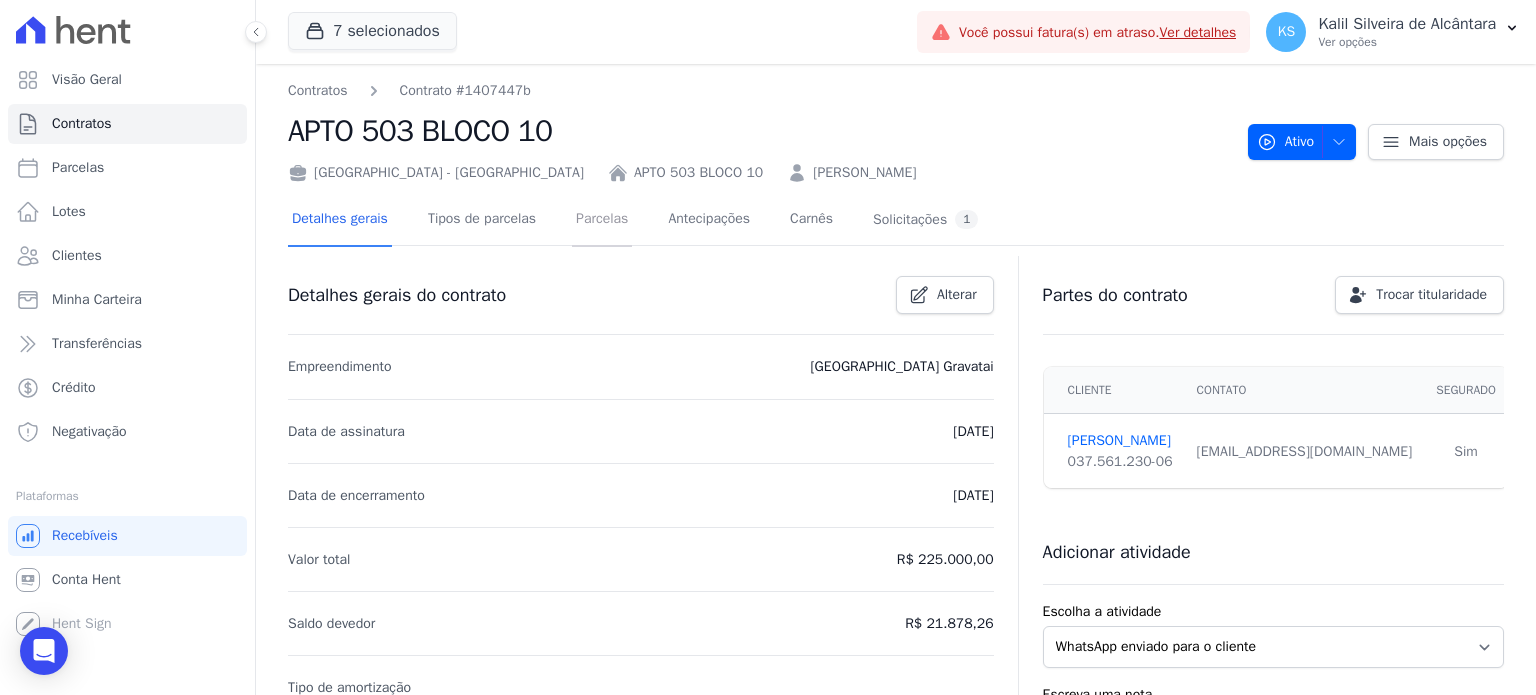 click on "Parcelas" at bounding box center (602, 220) 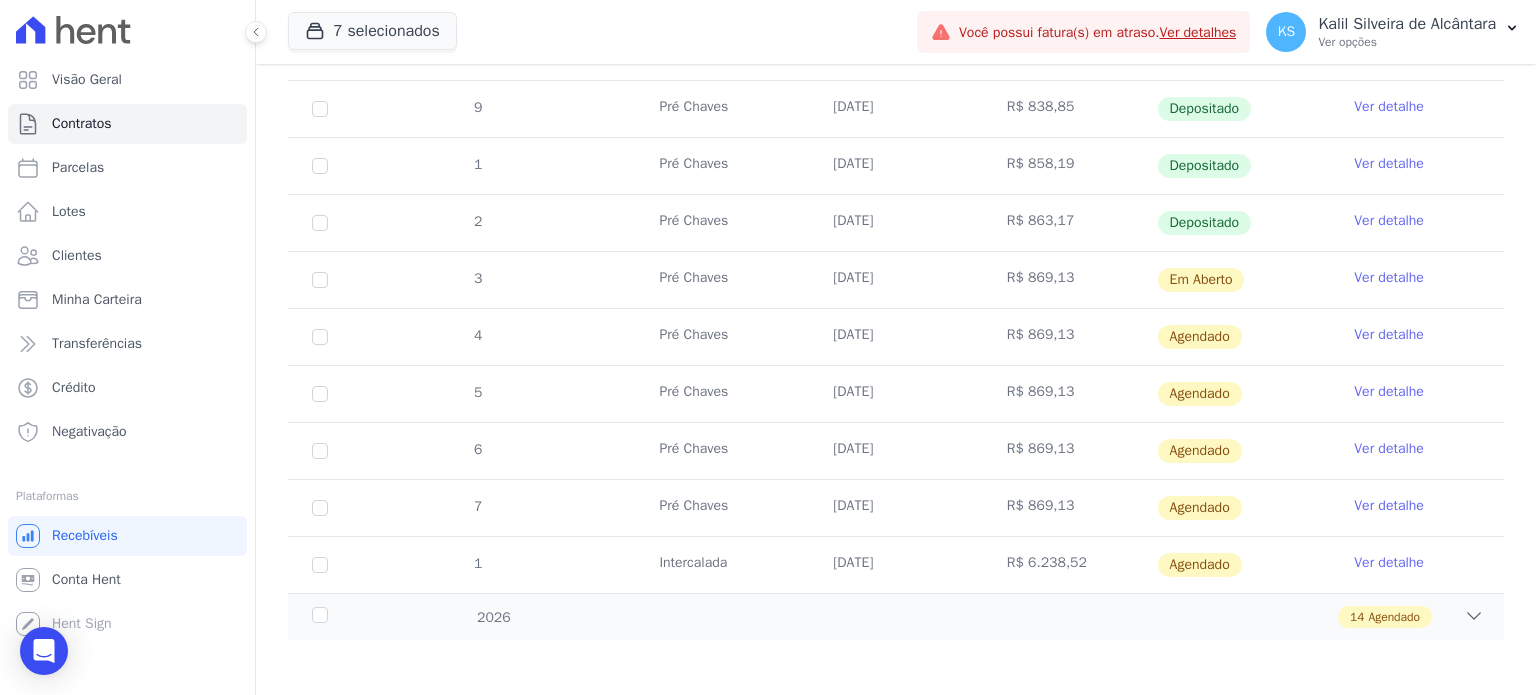scroll, scrollTop: 616, scrollLeft: 0, axis: vertical 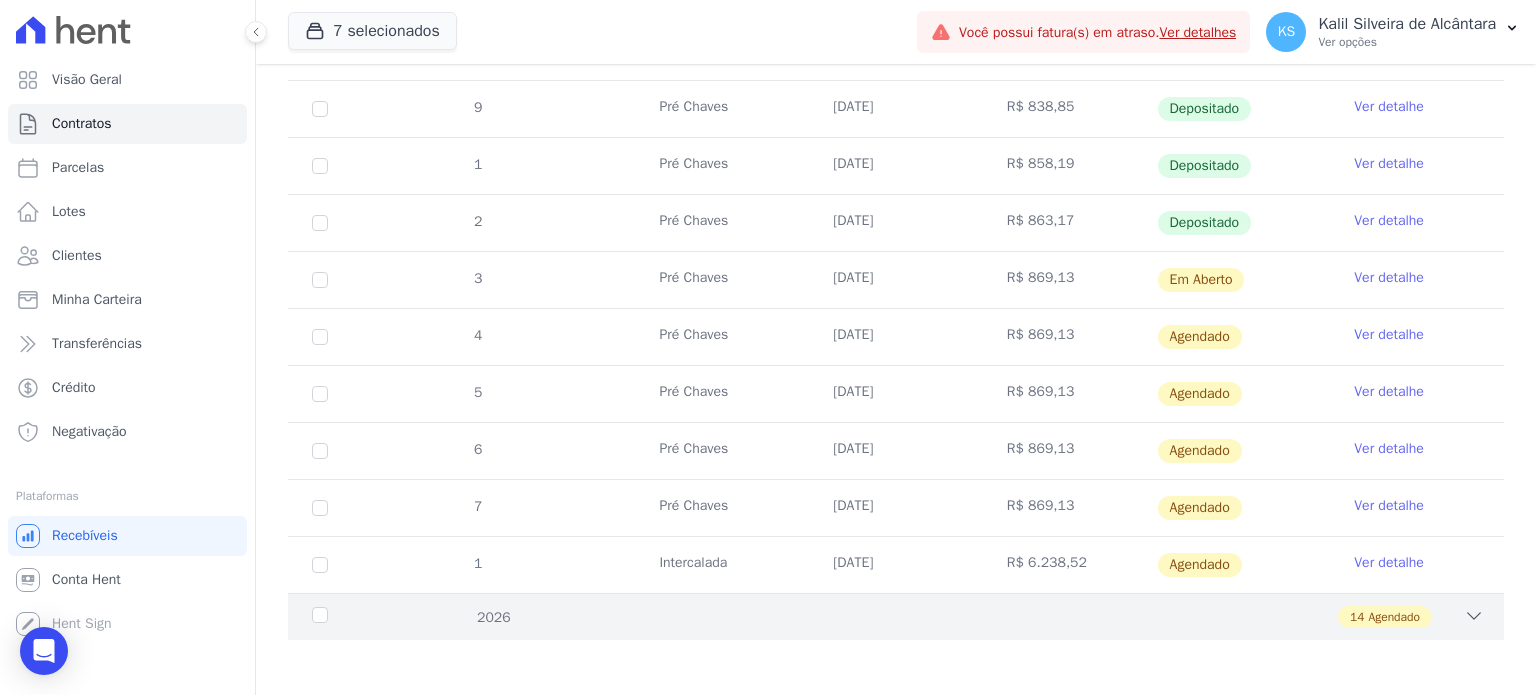click on "14
Agendado" at bounding box center [955, 617] 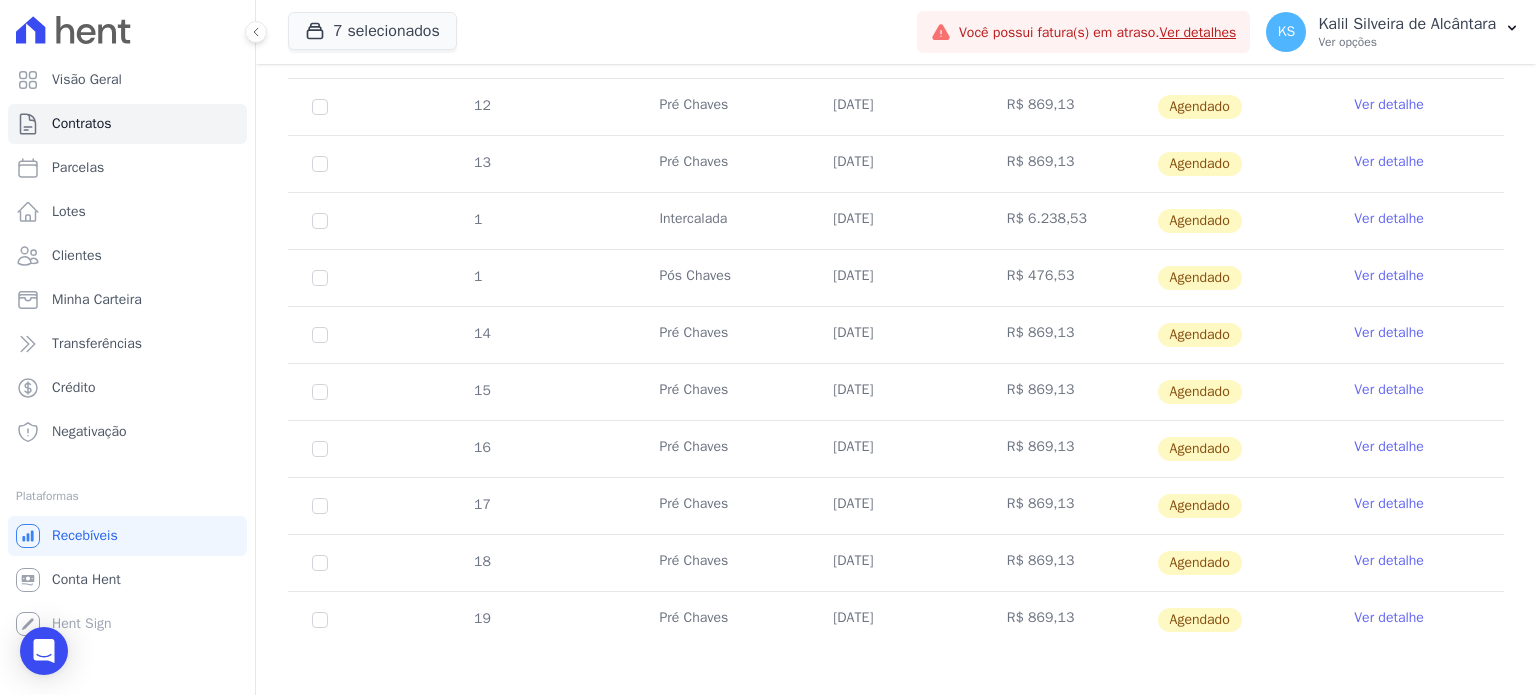 scroll, scrollTop: 1412, scrollLeft: 0, axis: vertical 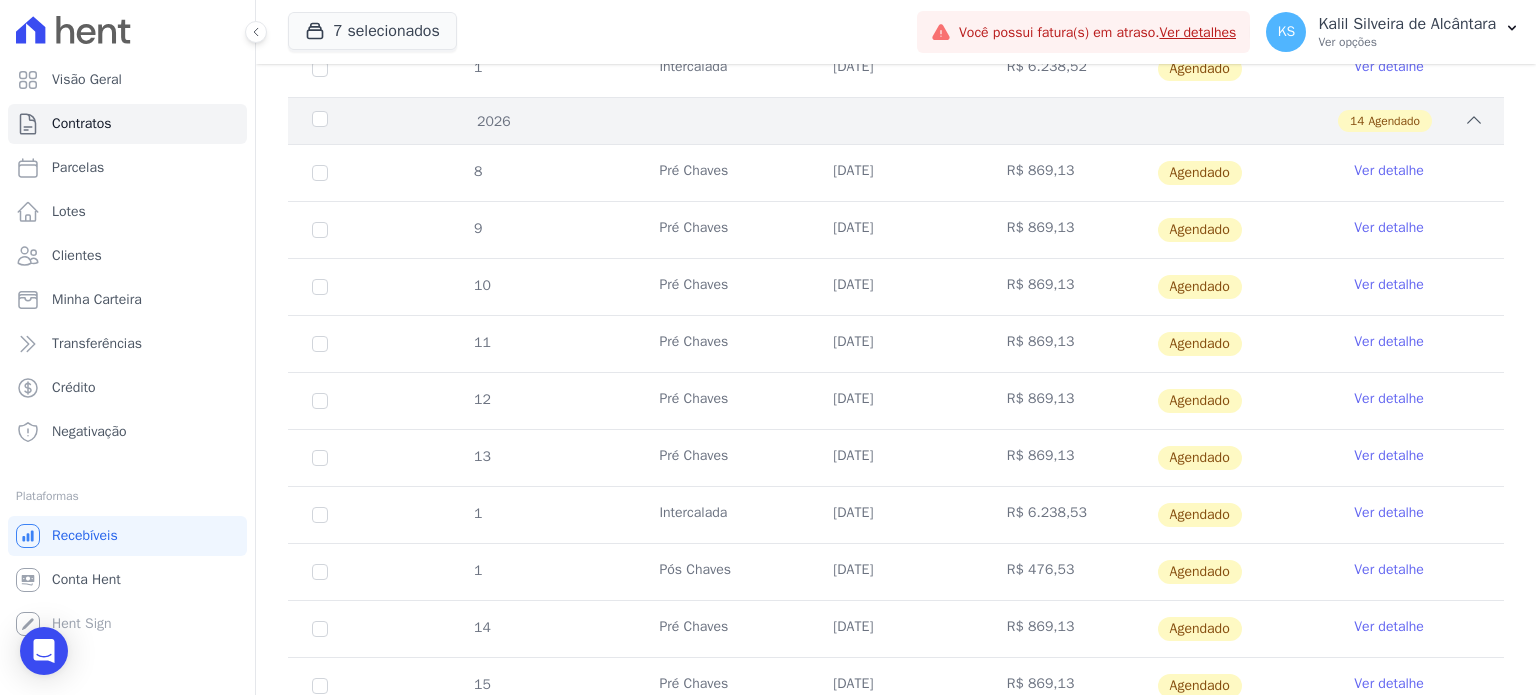 click on "14
Agendado" at bounding box center [955, 121] 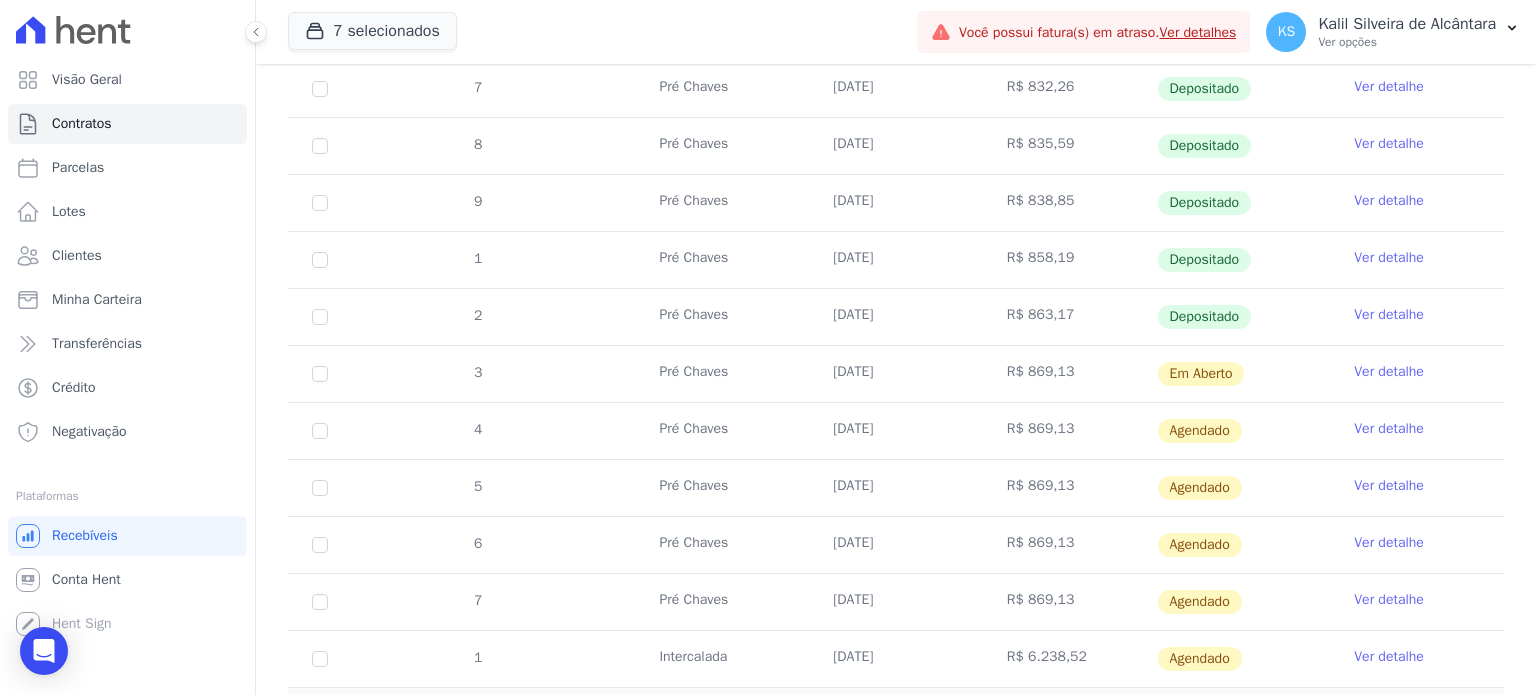 scroll, scrollTop: 616, scrollLeft: 0, axis: vertical 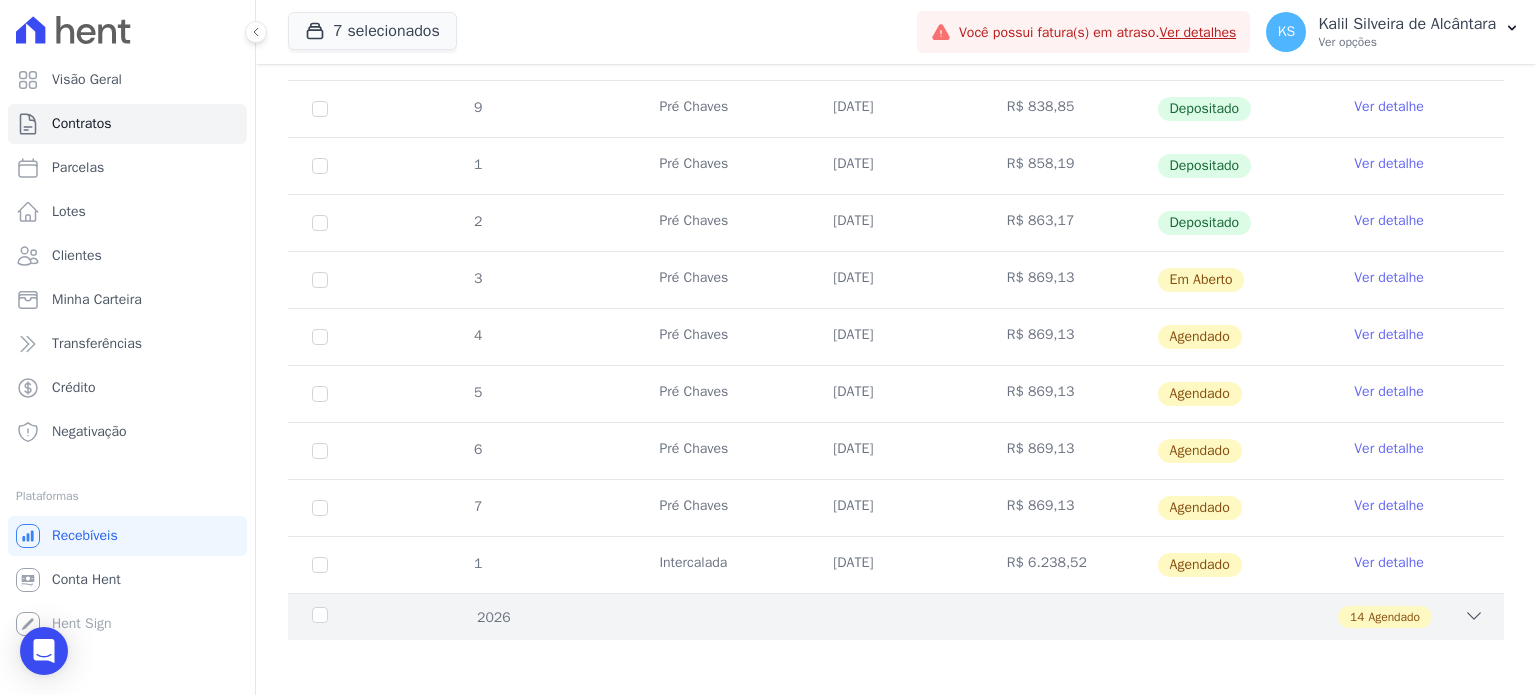 click on "14
Agendado" at bounding box center (955, 617) 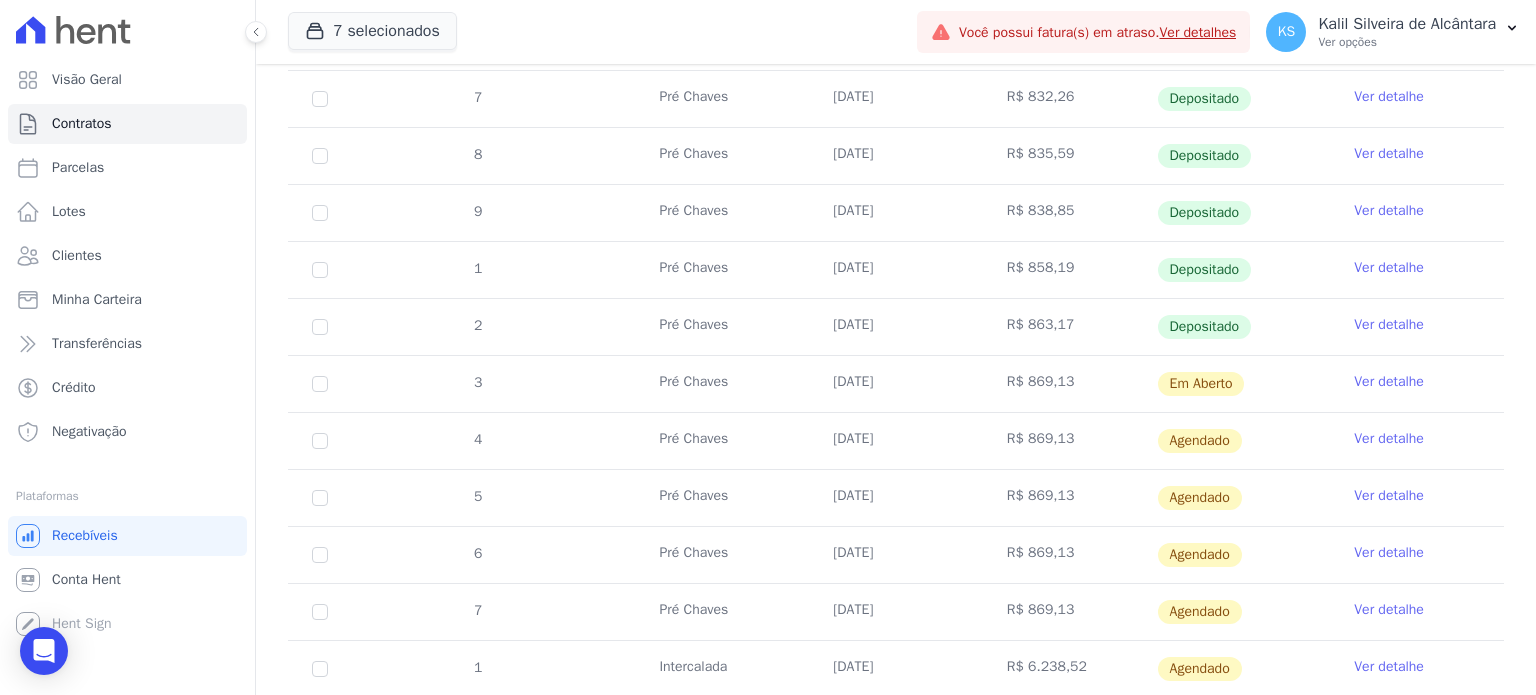 scroll, scrollTop: 52, scrollLeft: 0, axis: vertical 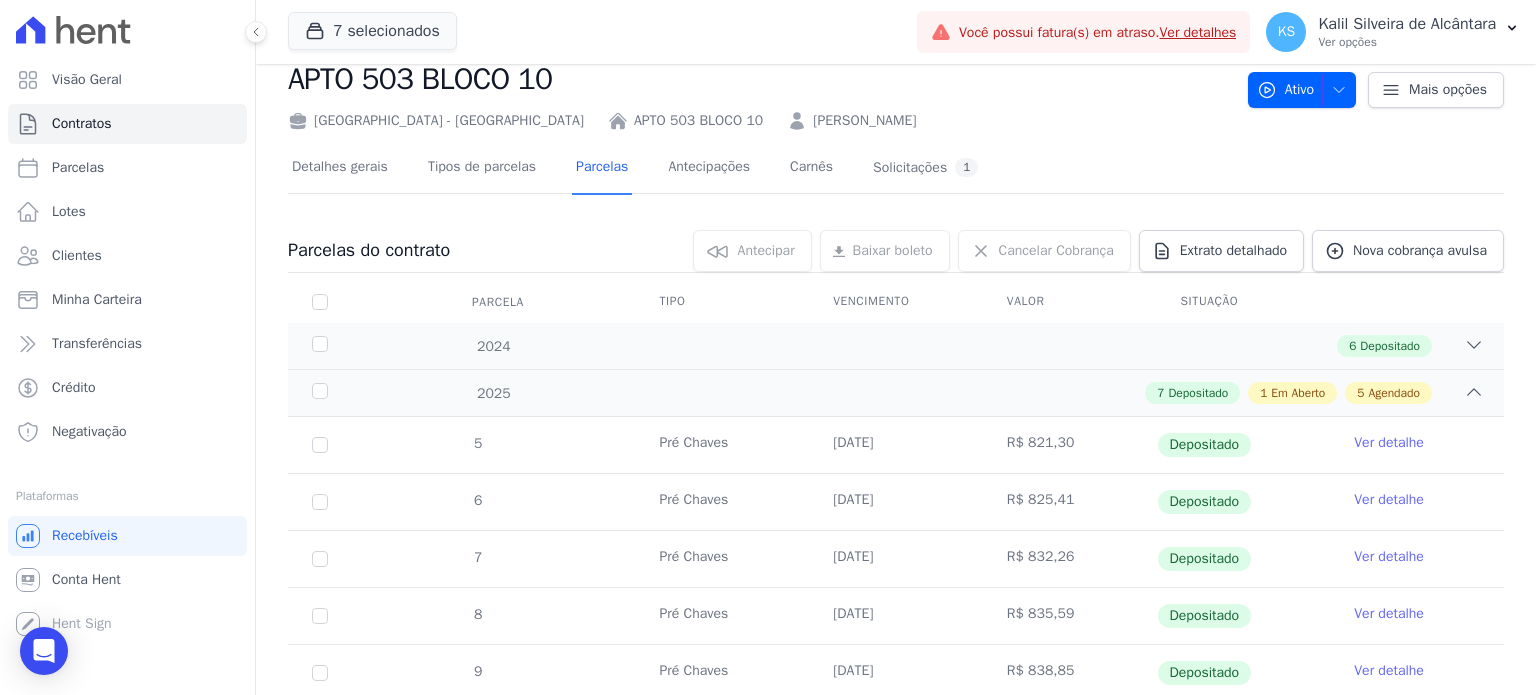 click on "5
Pré Chaves
[DATE]
R$ 821,30
Depositado
Ver detalhe
6
Pré Chaves
[DATE]
R$ 825,41
7" at bounding box center (896, 787) 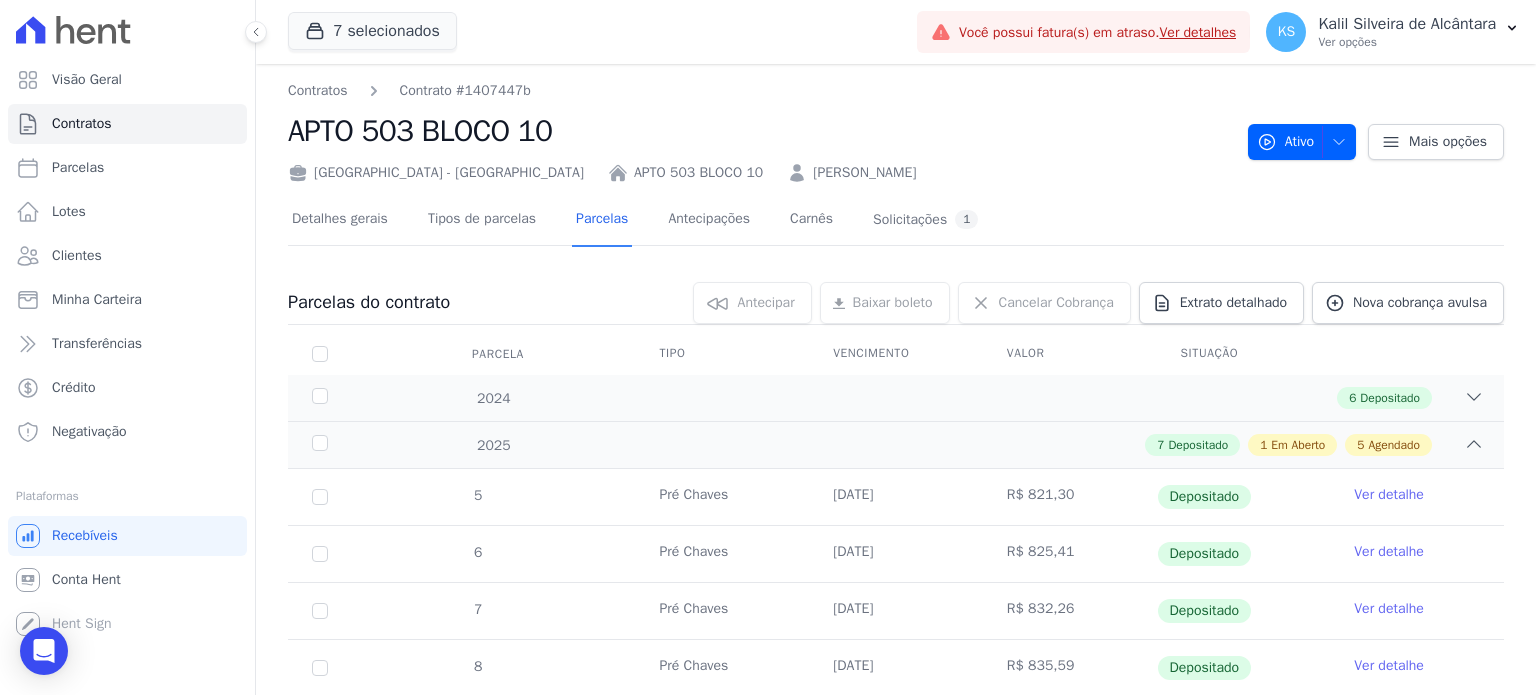 click on "[GEOGRAPHIC_DATA] - [GEOGRAPHIC_DATA]
APTO 503 BLOCO 10
[PERSON_NAME]" at bounding box center [760, 168] 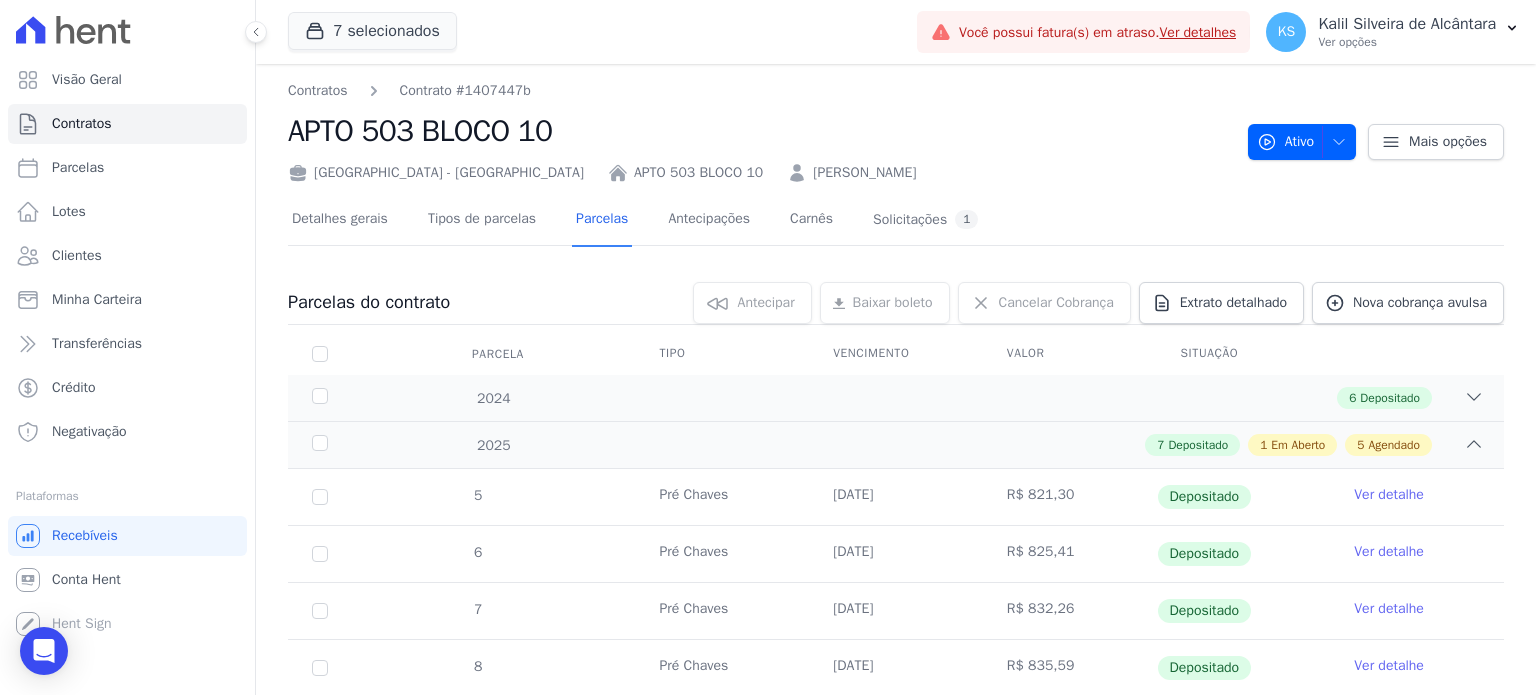 click on "[PERSON_NAME]" at bounding box center [864, 172] 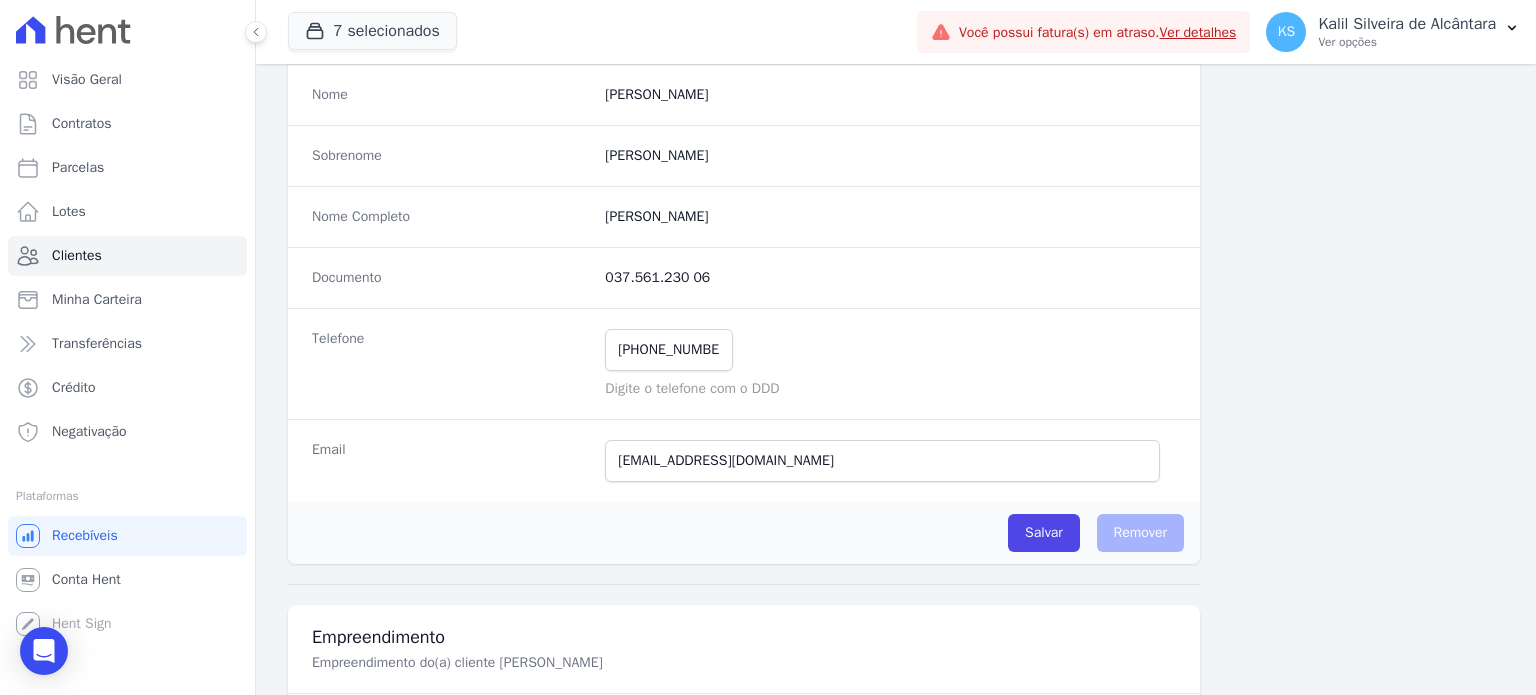 scroll, scrollTop: 200, scrollLeft: 0, axis: vertical 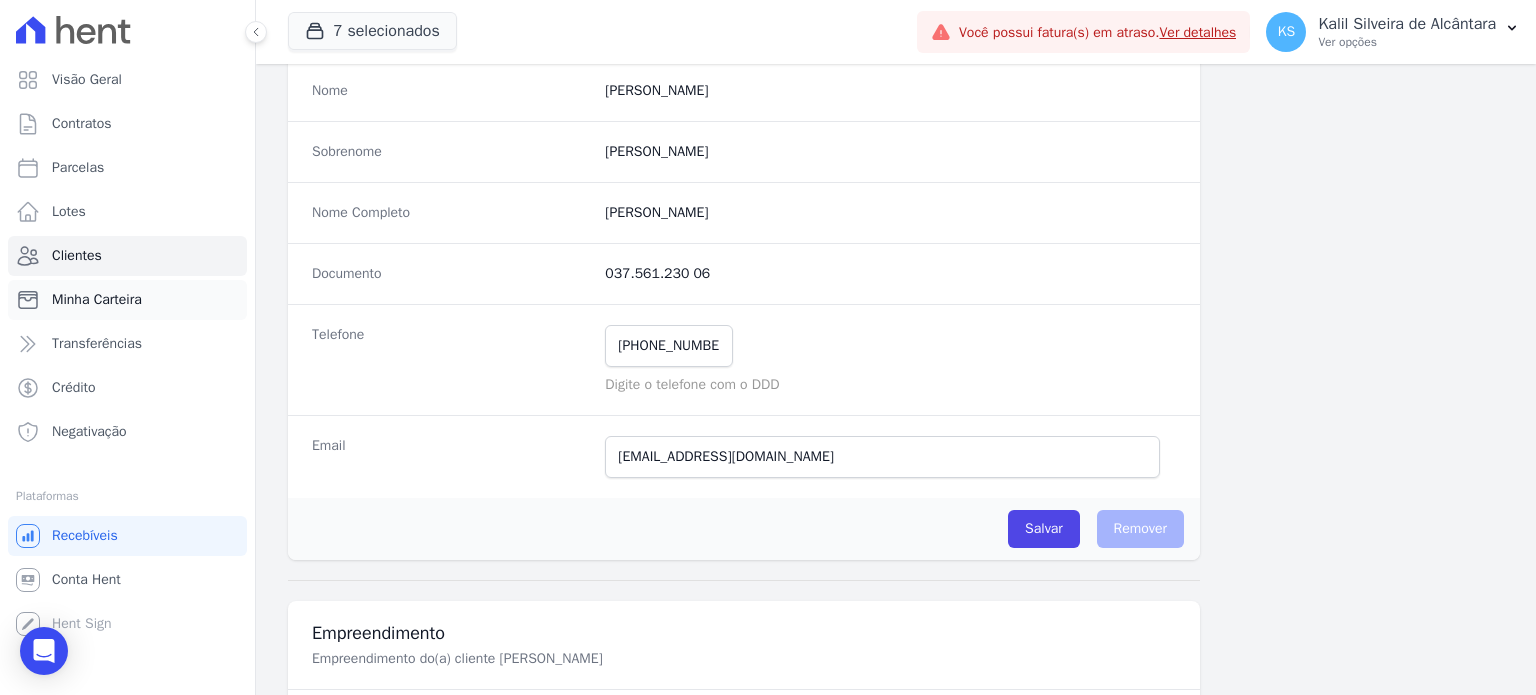 click on "Minha Carteira" at bounding box center [97, 300] 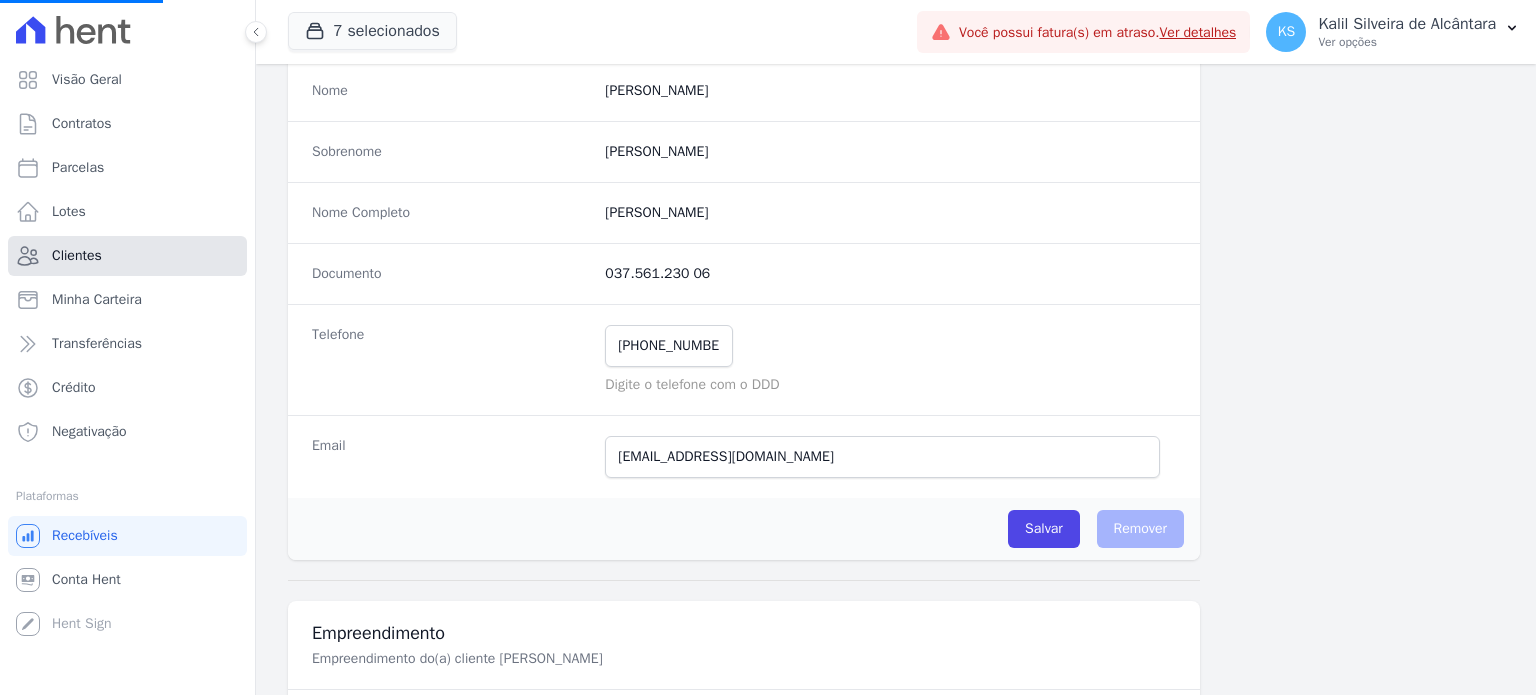 click on "Clientes" at bounding box center (77, 256) 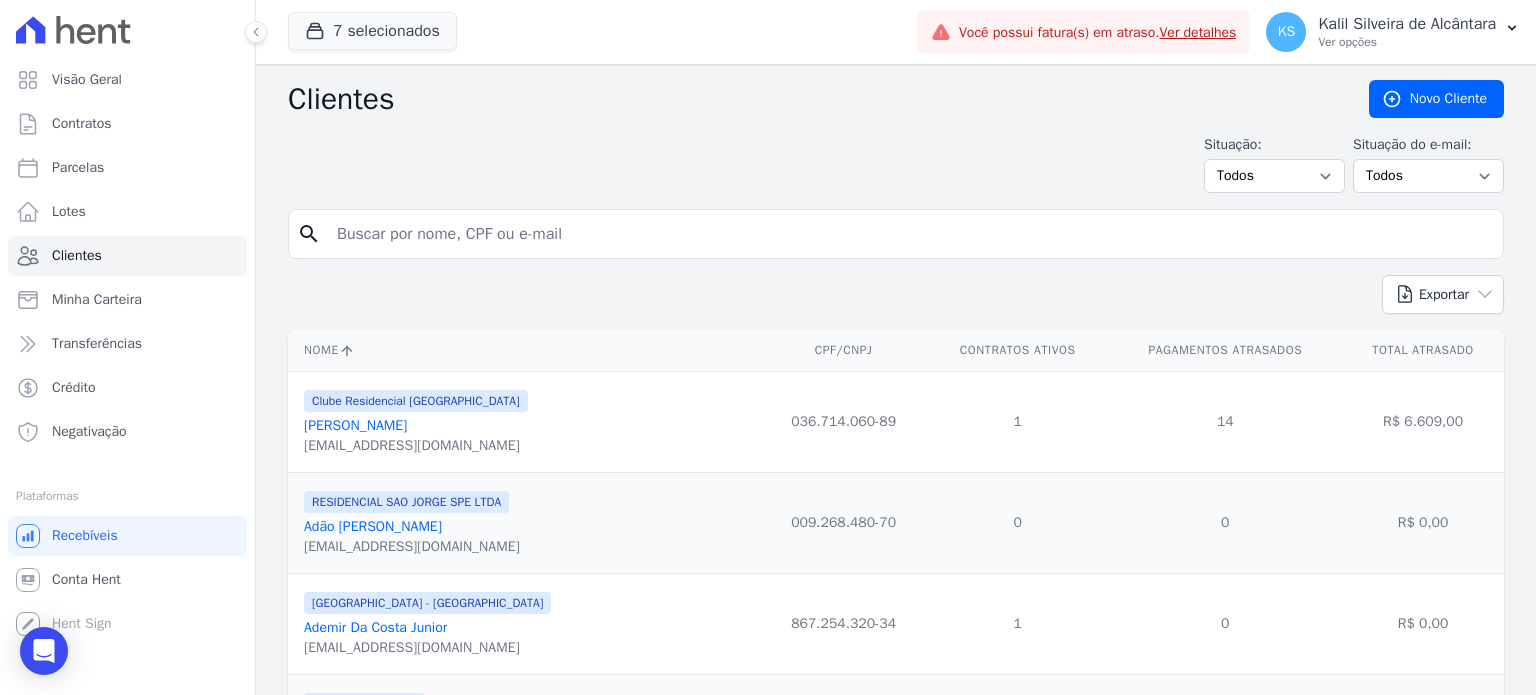 click at bounding box center [910, 234] 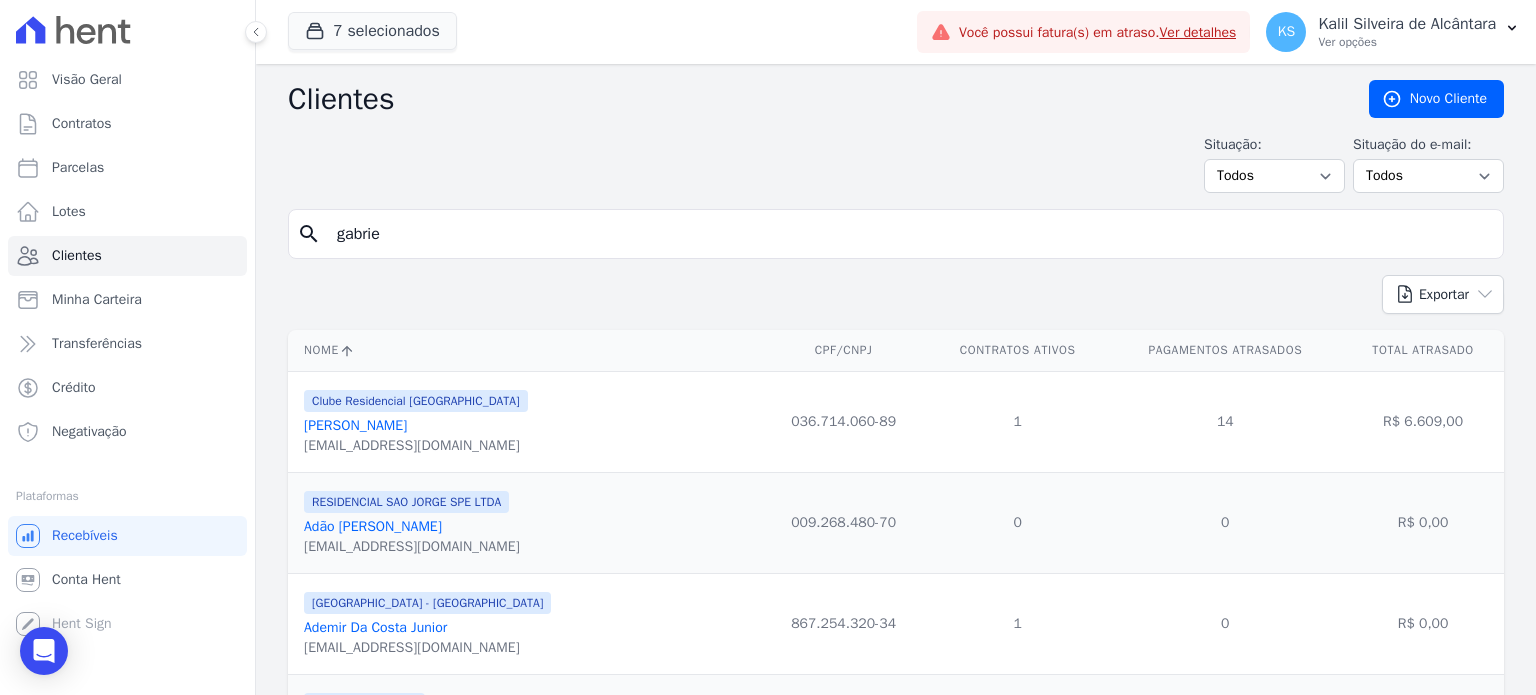 type on "gabri" 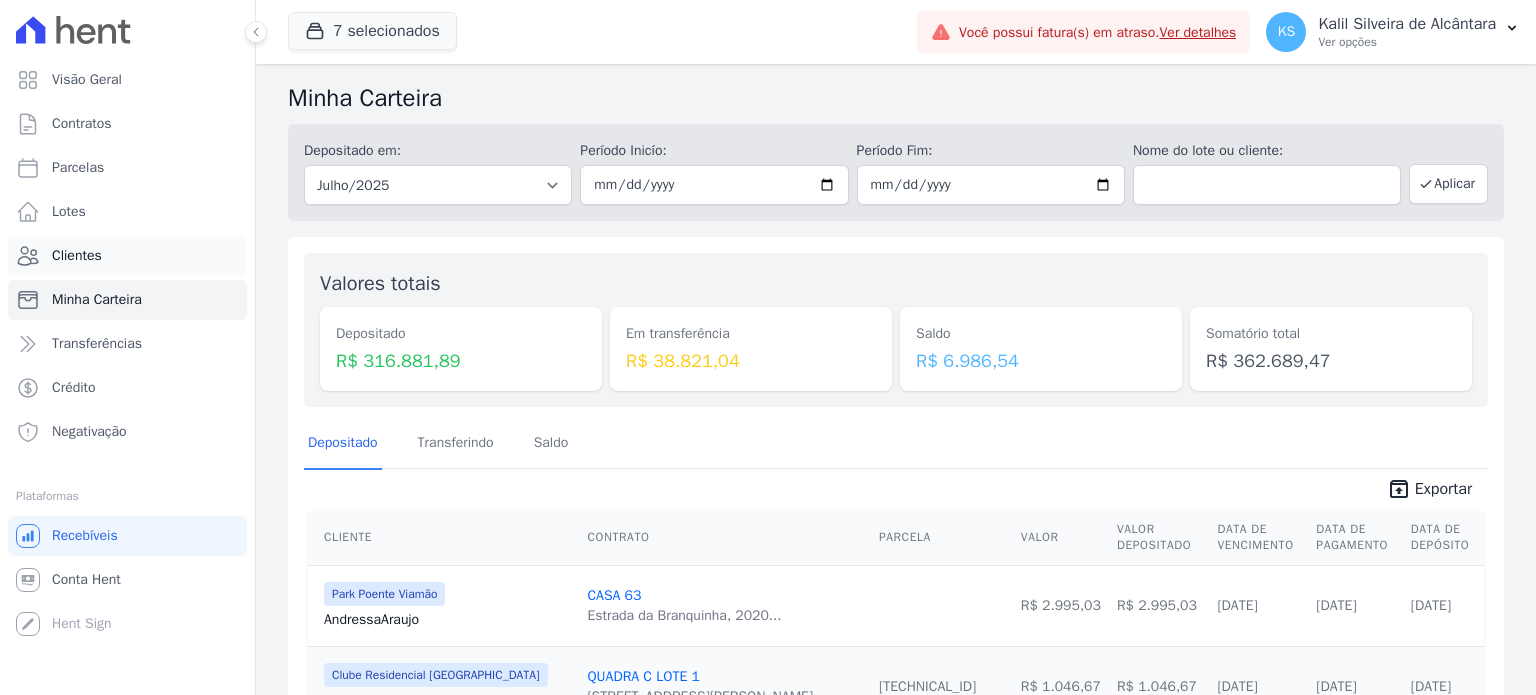 click on "Clientes" at bounding box center (127, 256) 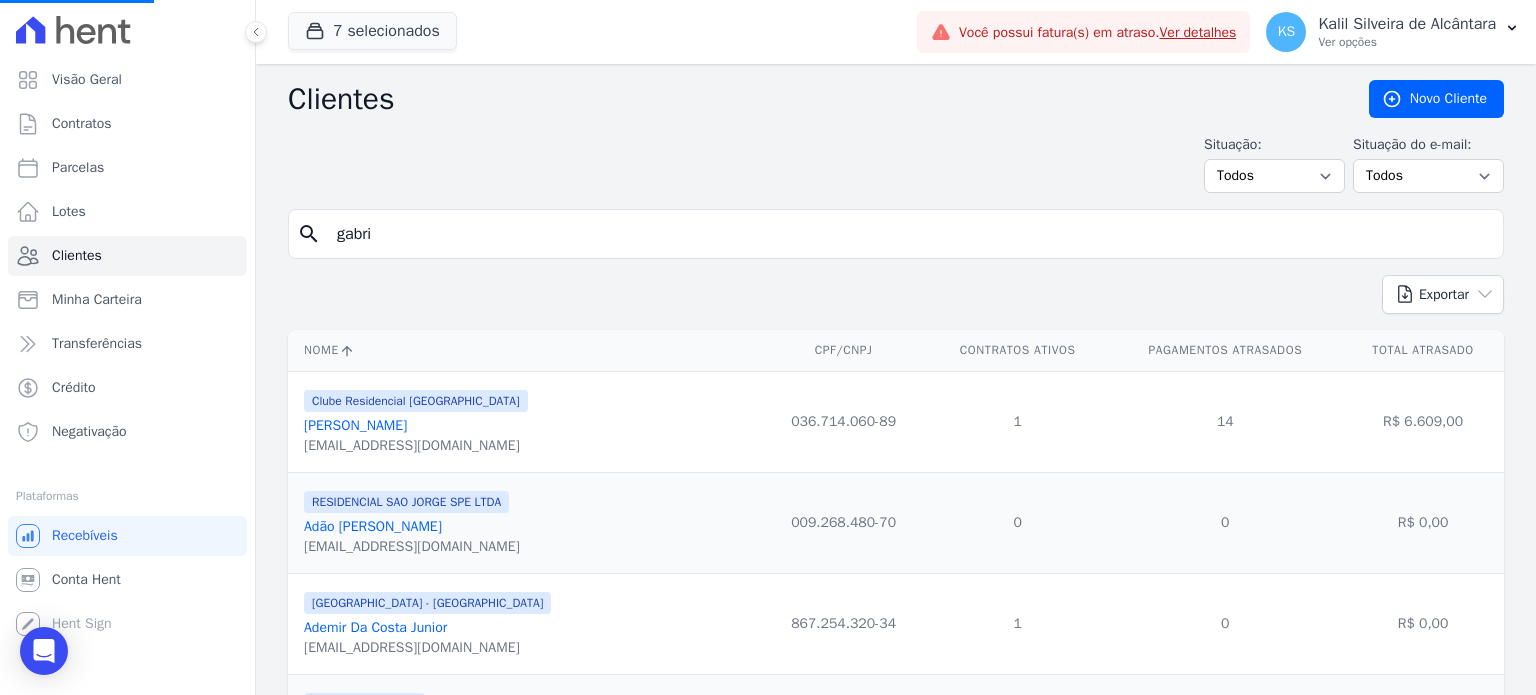 click on "gabri" at bounding box center (910, 234) 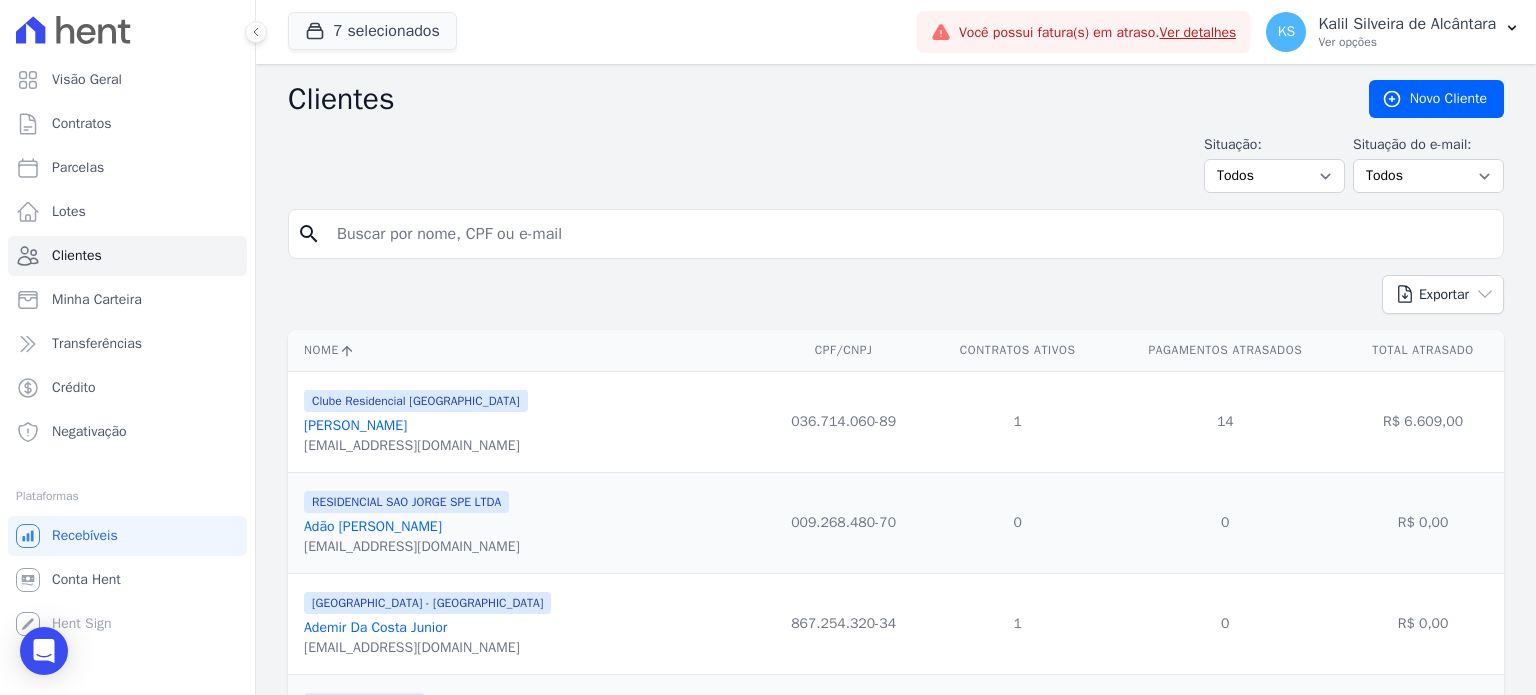 click at bounding box center [910, 234] 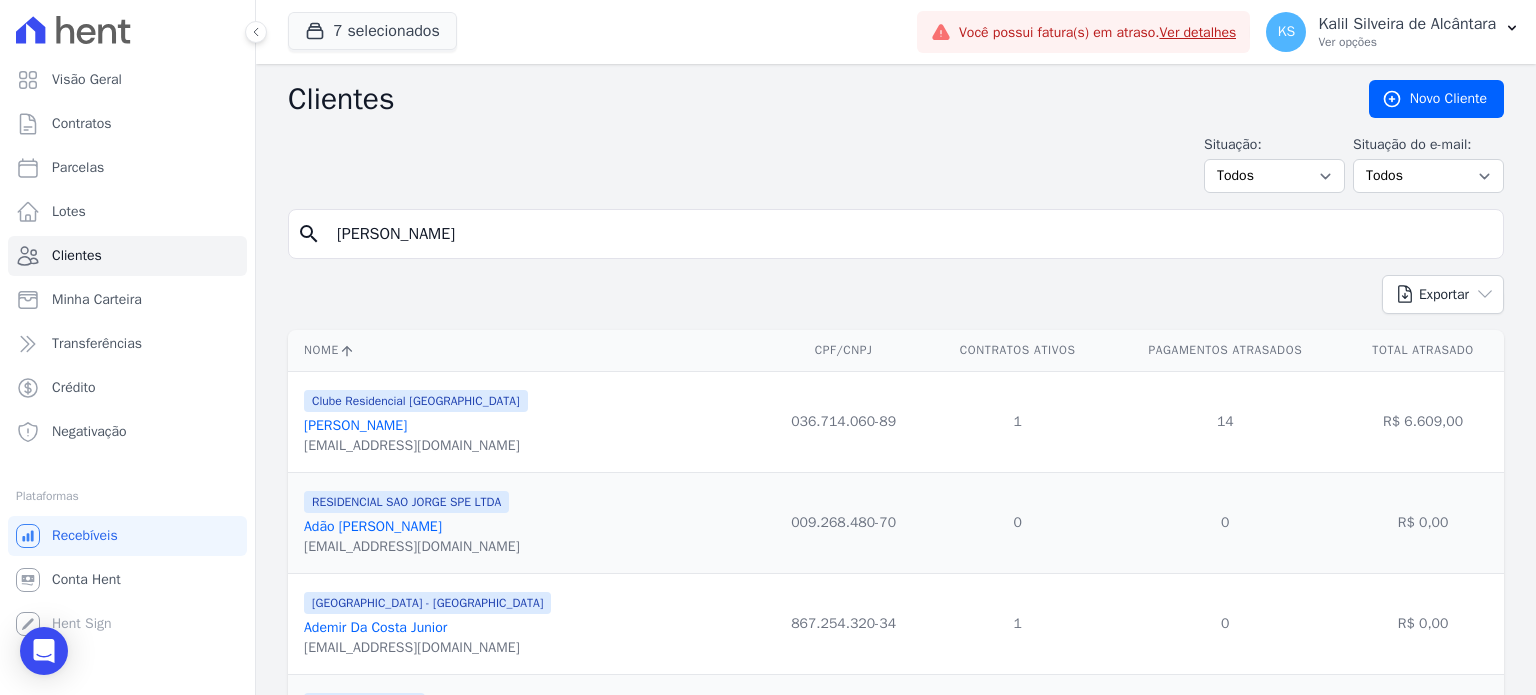 type on "[PERSON_NAME]" 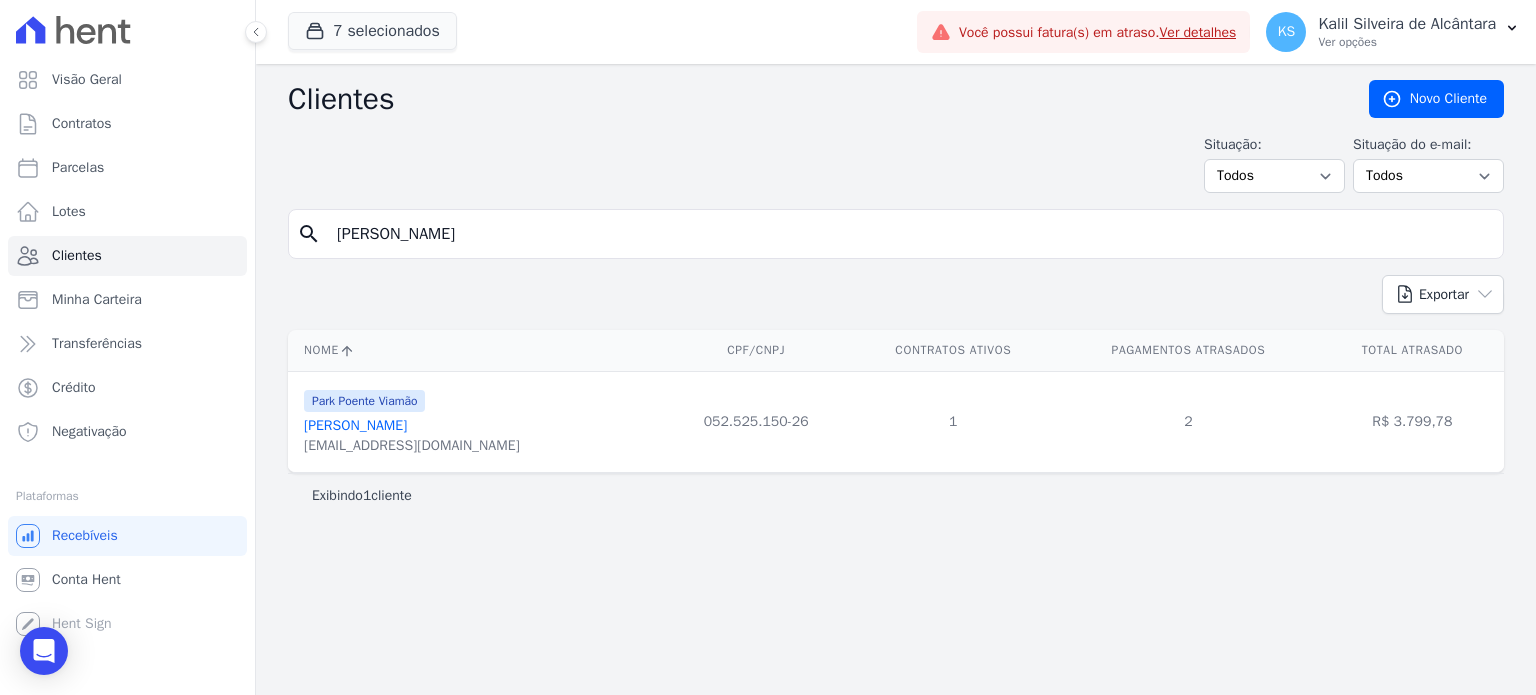 click on "Park Poente Viamão" at bounding box center [412, 400] 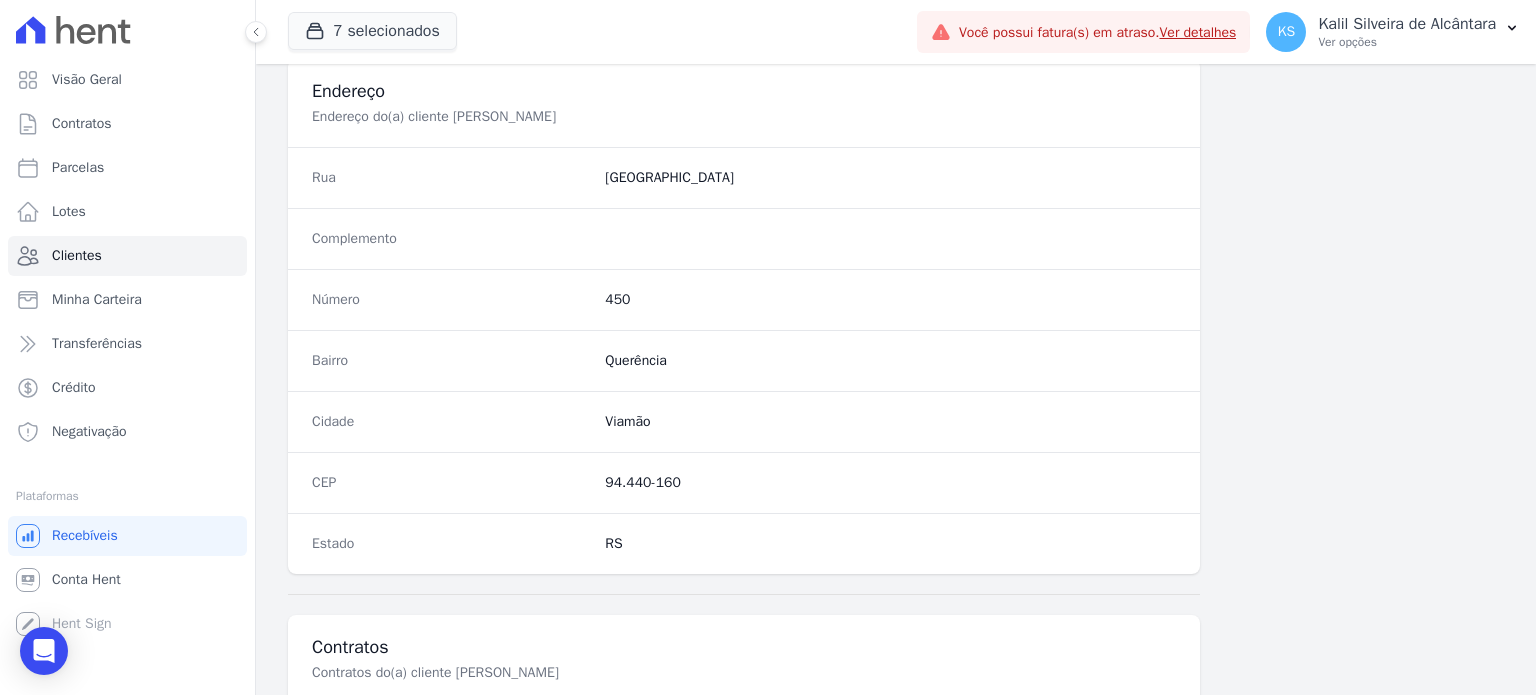 scroll, scrollTop: 1169, scrollLeft: 0, axis: vertical 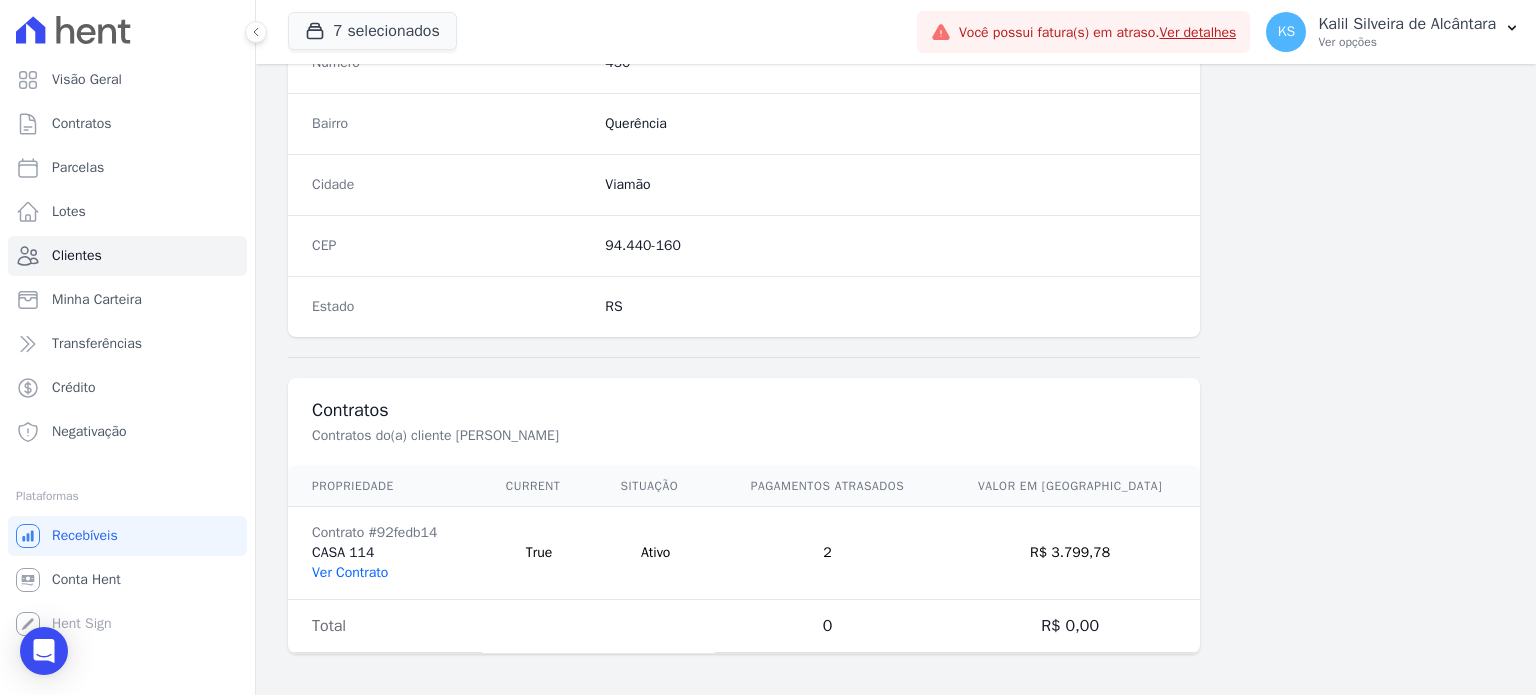 click on "Ver Contrato" at bounding box center [350, 572] 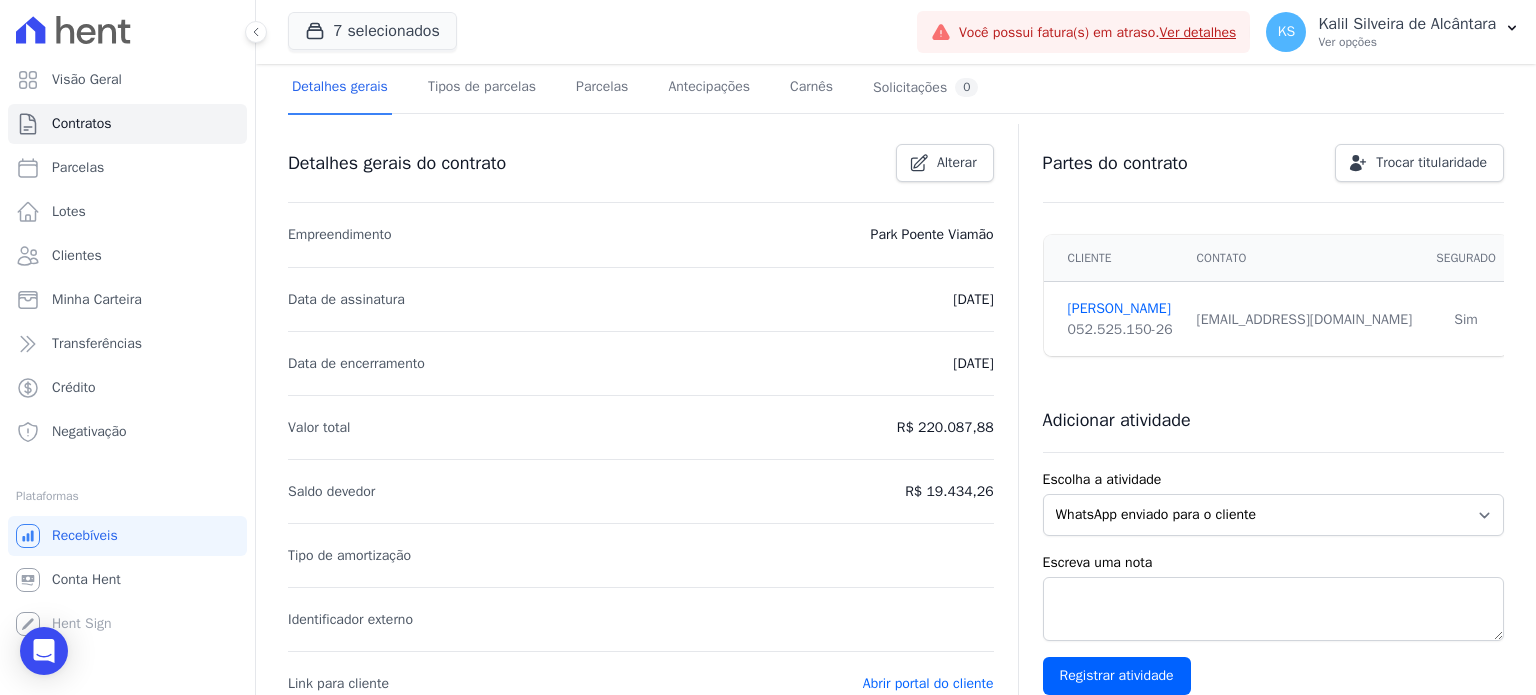 scroll, scrollTop: 100, scrollLeft: 0, axis: vertical 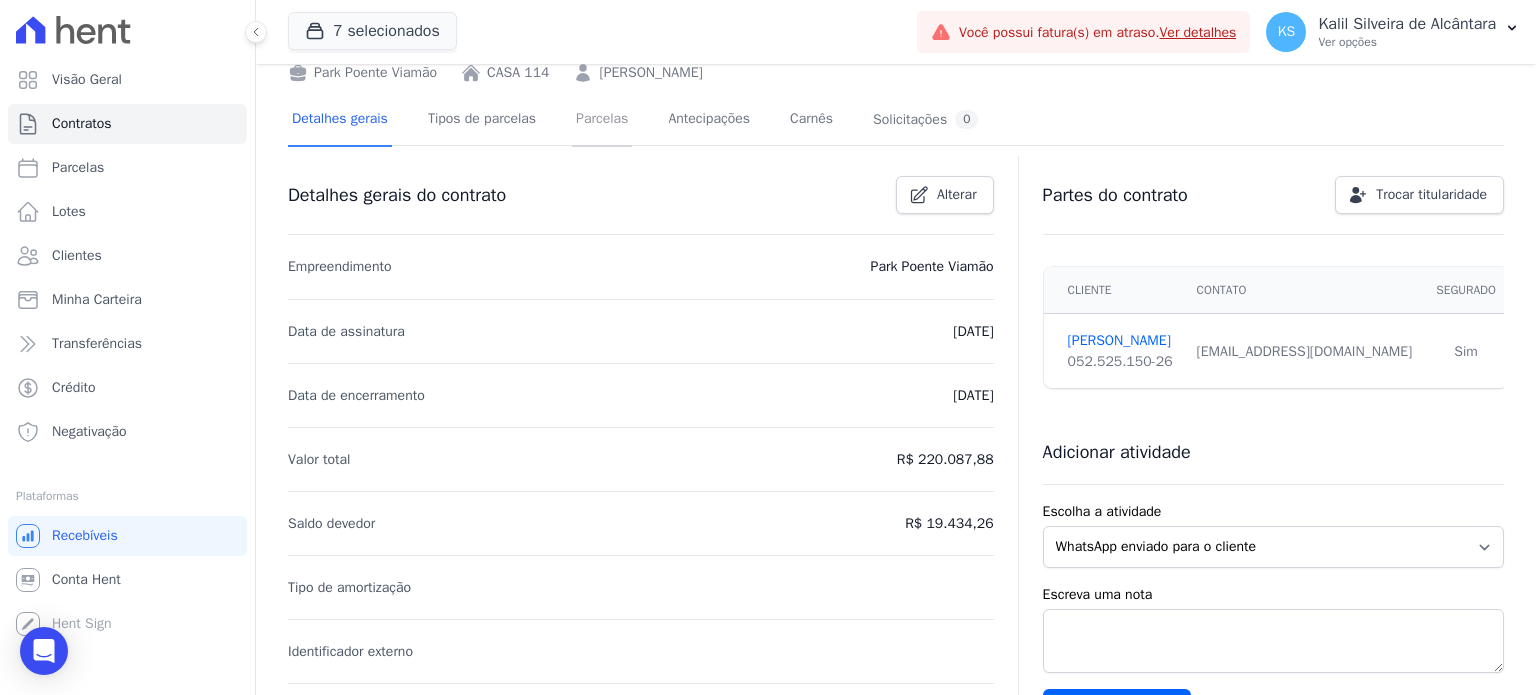 click on "Parcelas" at bounding box center [602, 120] 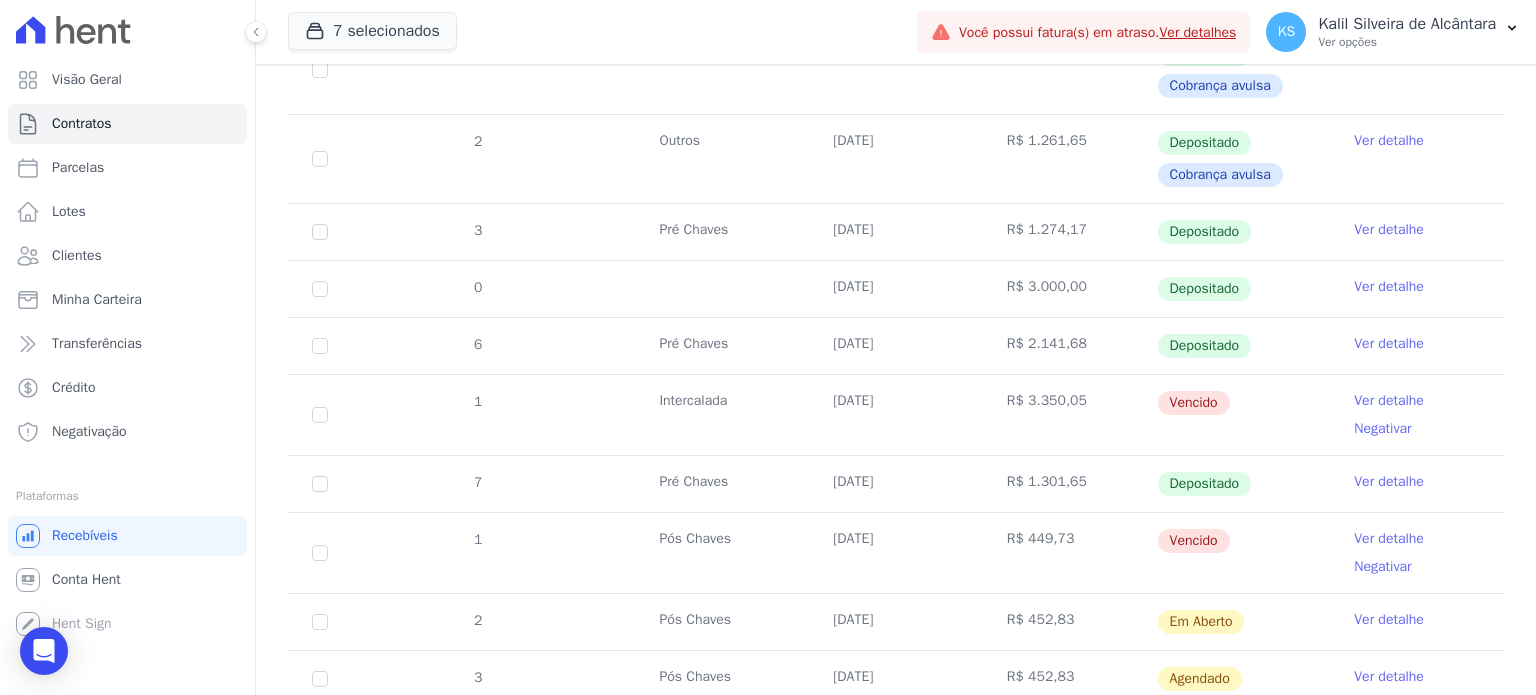 scroll, scrollTop: 600, scrollLeft: 0, axis: vertical 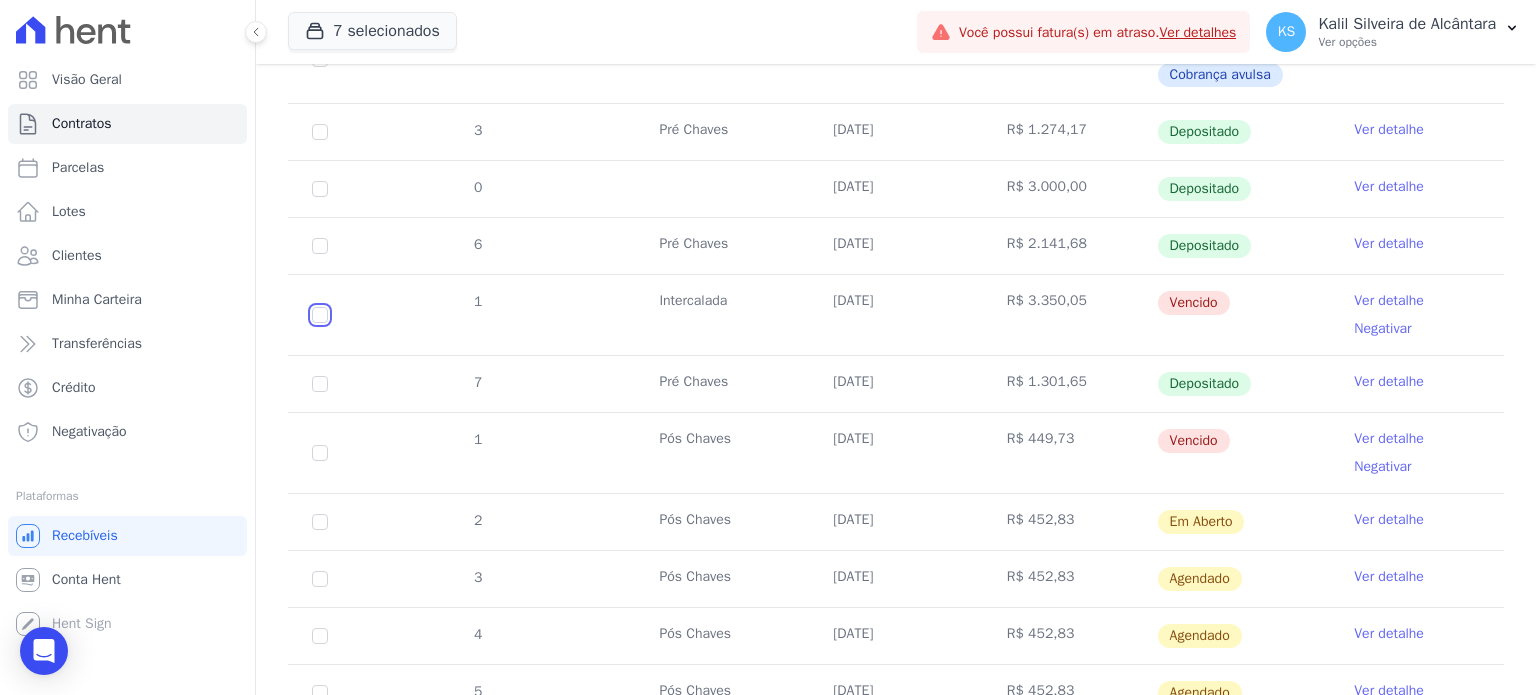 click at bounding box center (320, 315) 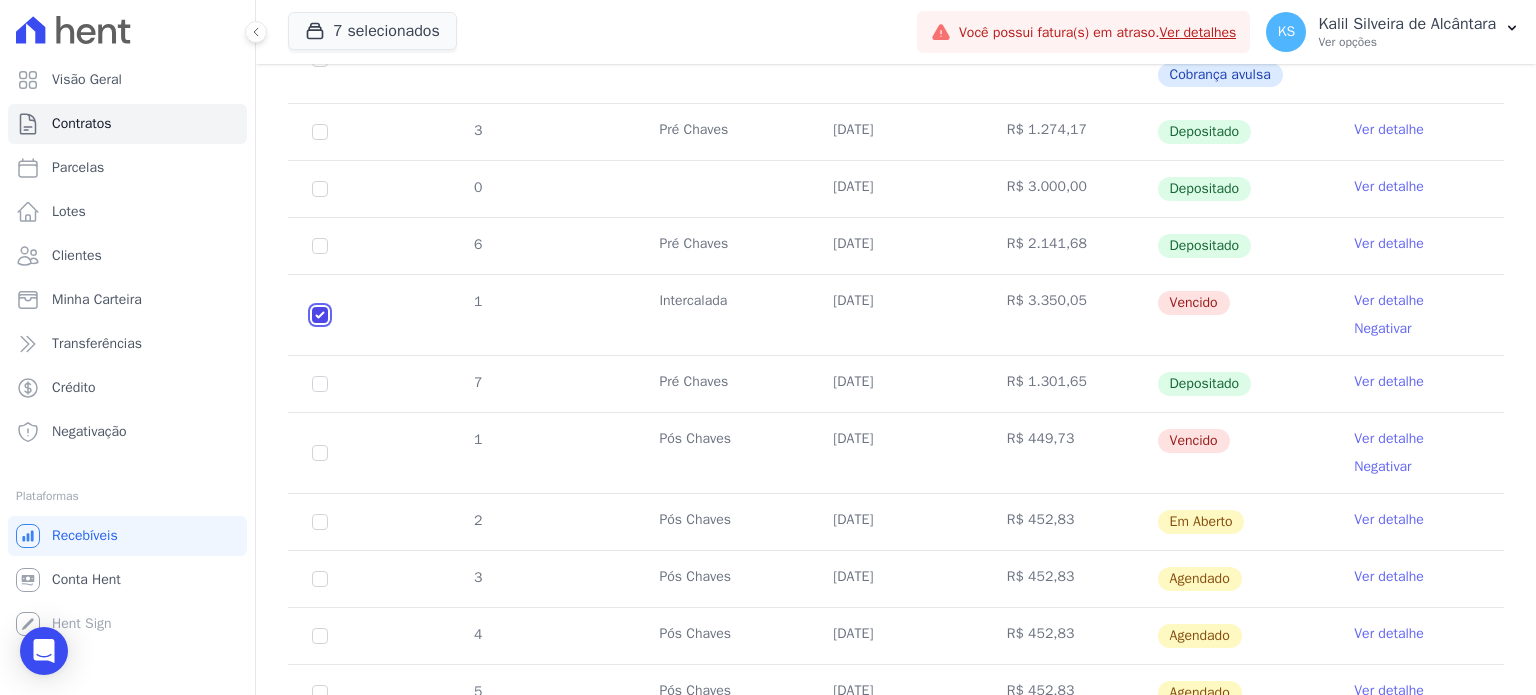 checkbox on "true" 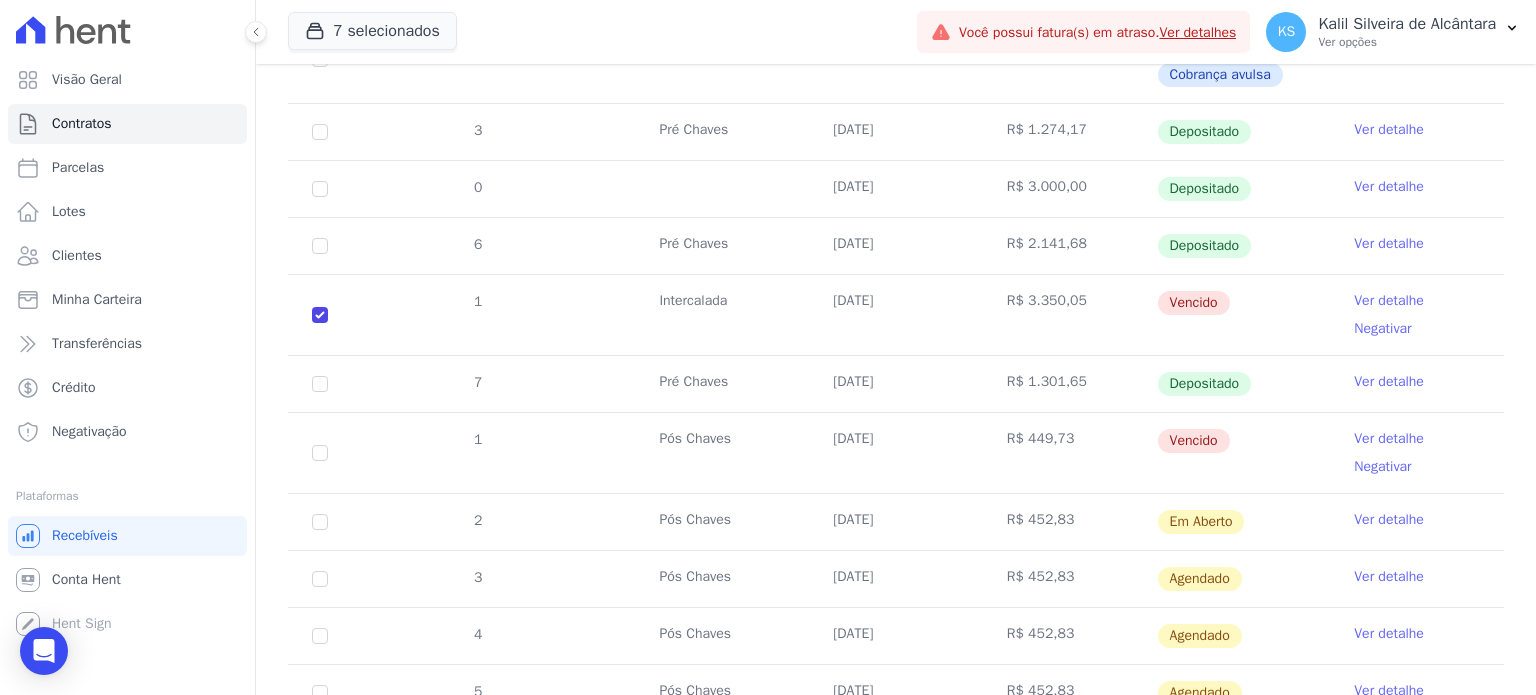 click on "1" at bounding box center (320, 453) 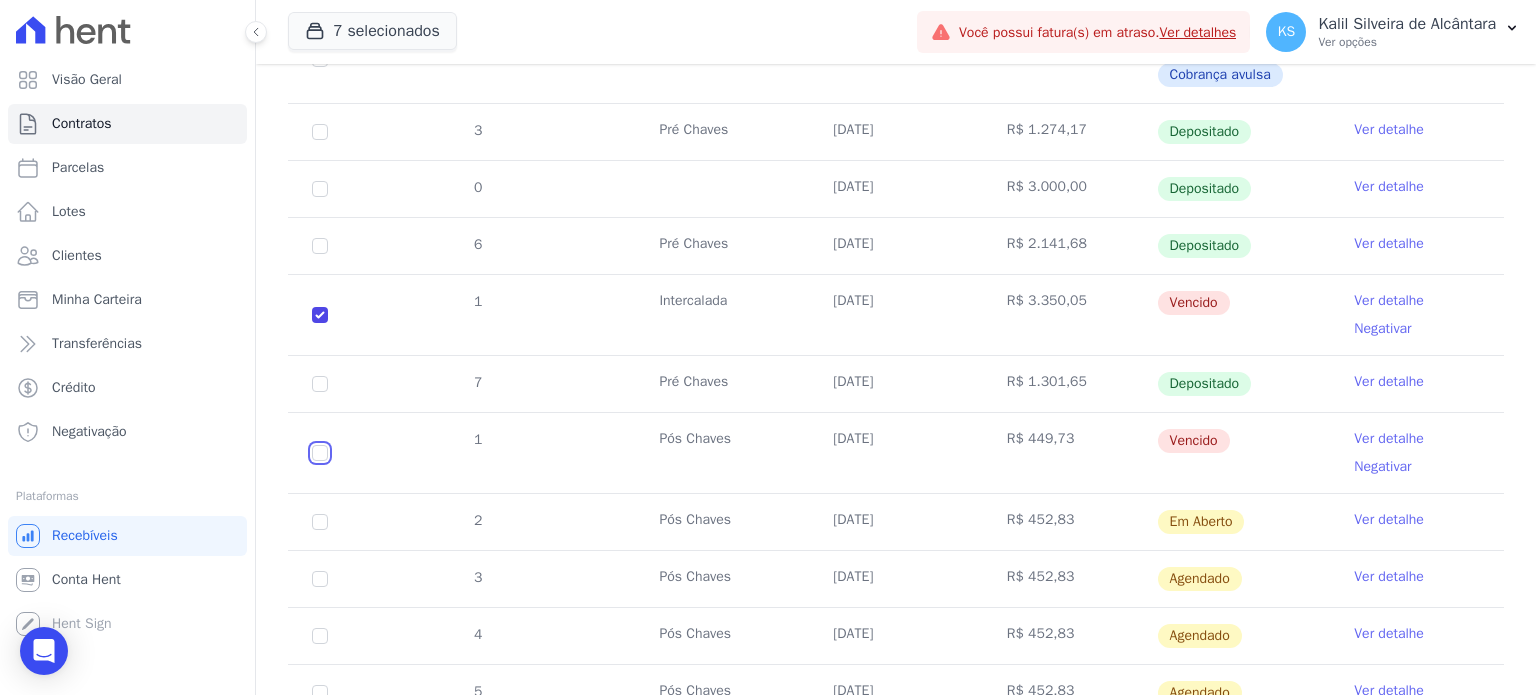 click at bounding box center (320, 315) 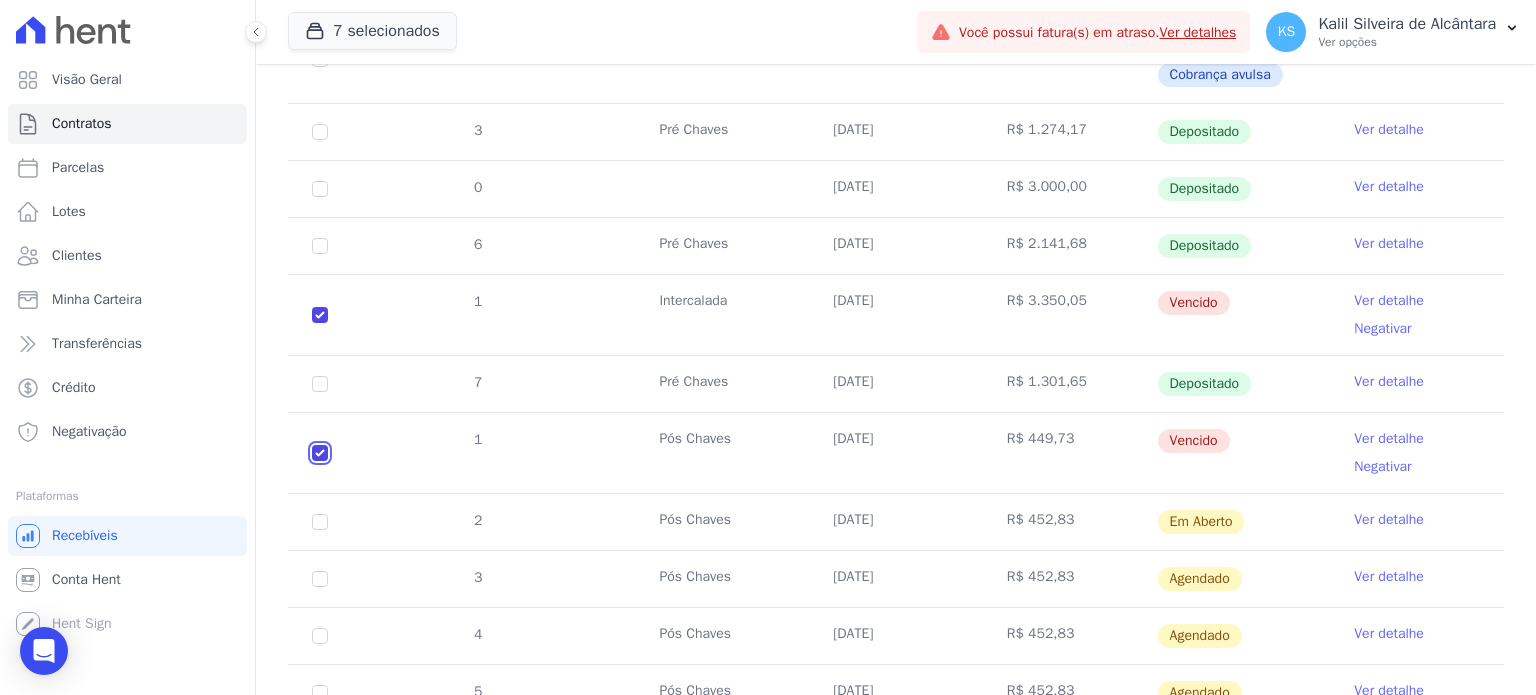 checkbox on "true" 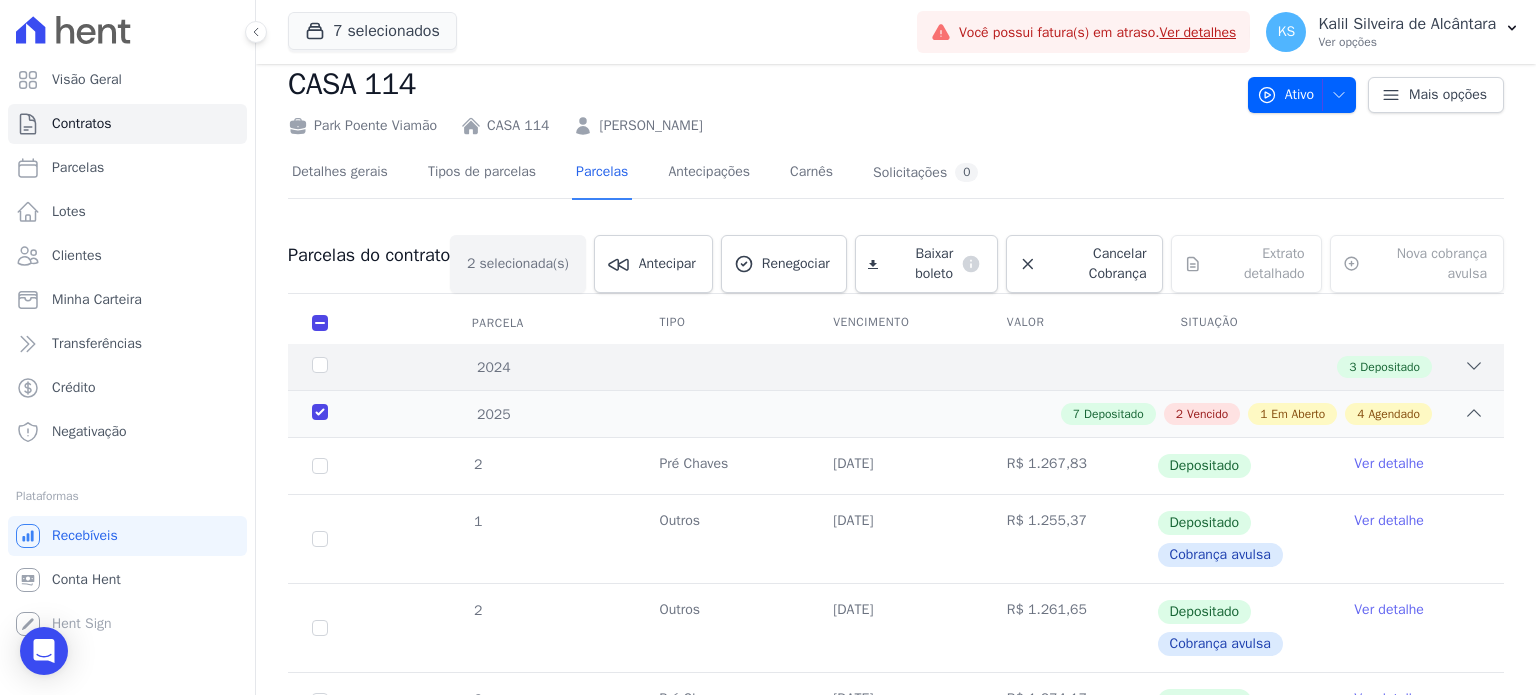 scroll, scrollTop: 0, scrollLeft: 0, axis: both 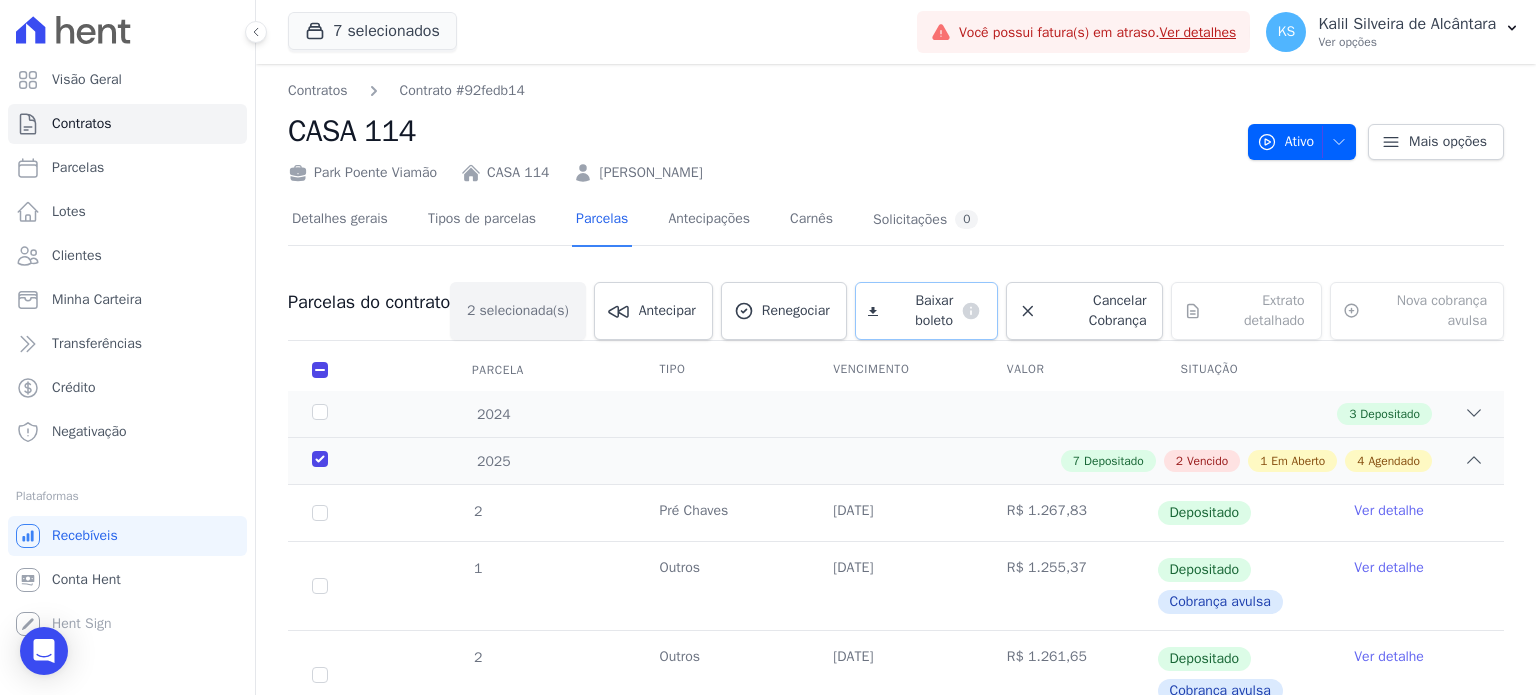 click on "default" at bounding box center [967, 311] 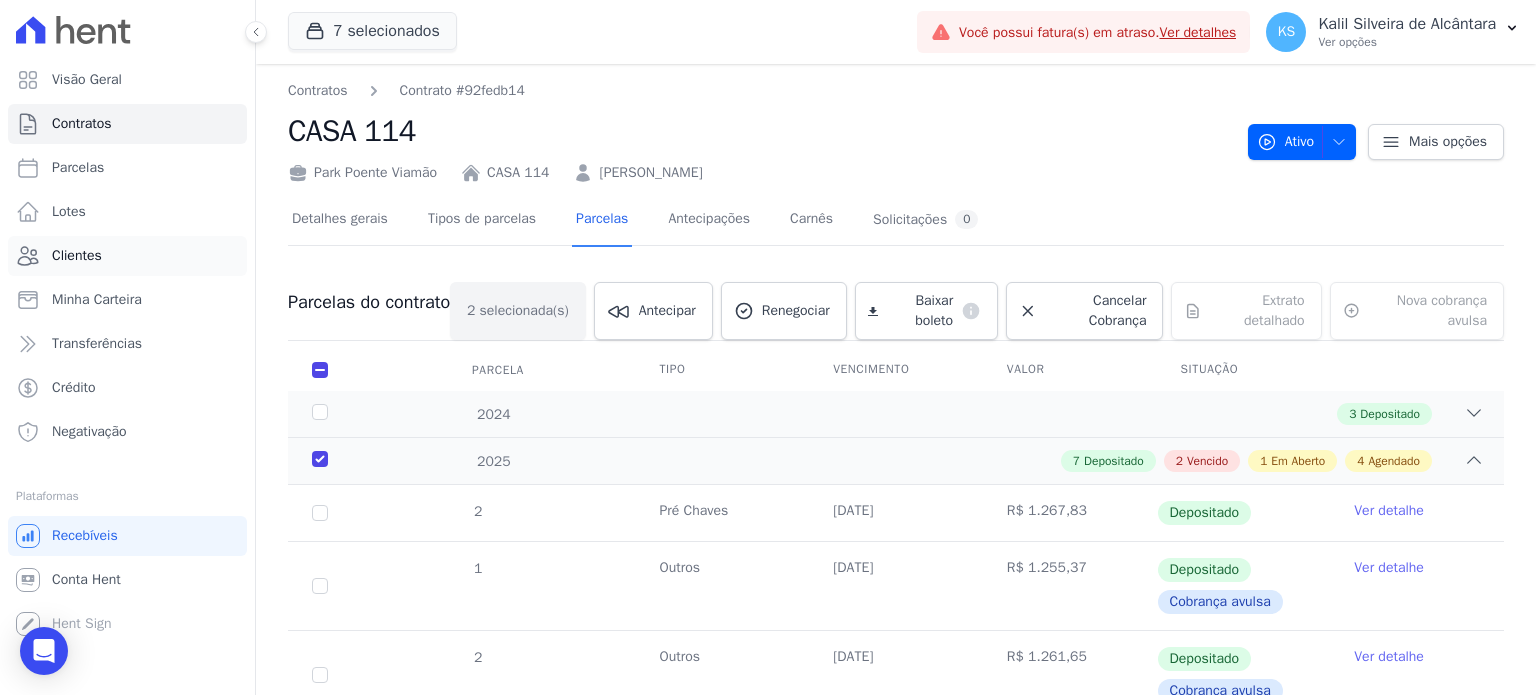 click on "Clientes" at bounding box center (127, 256) 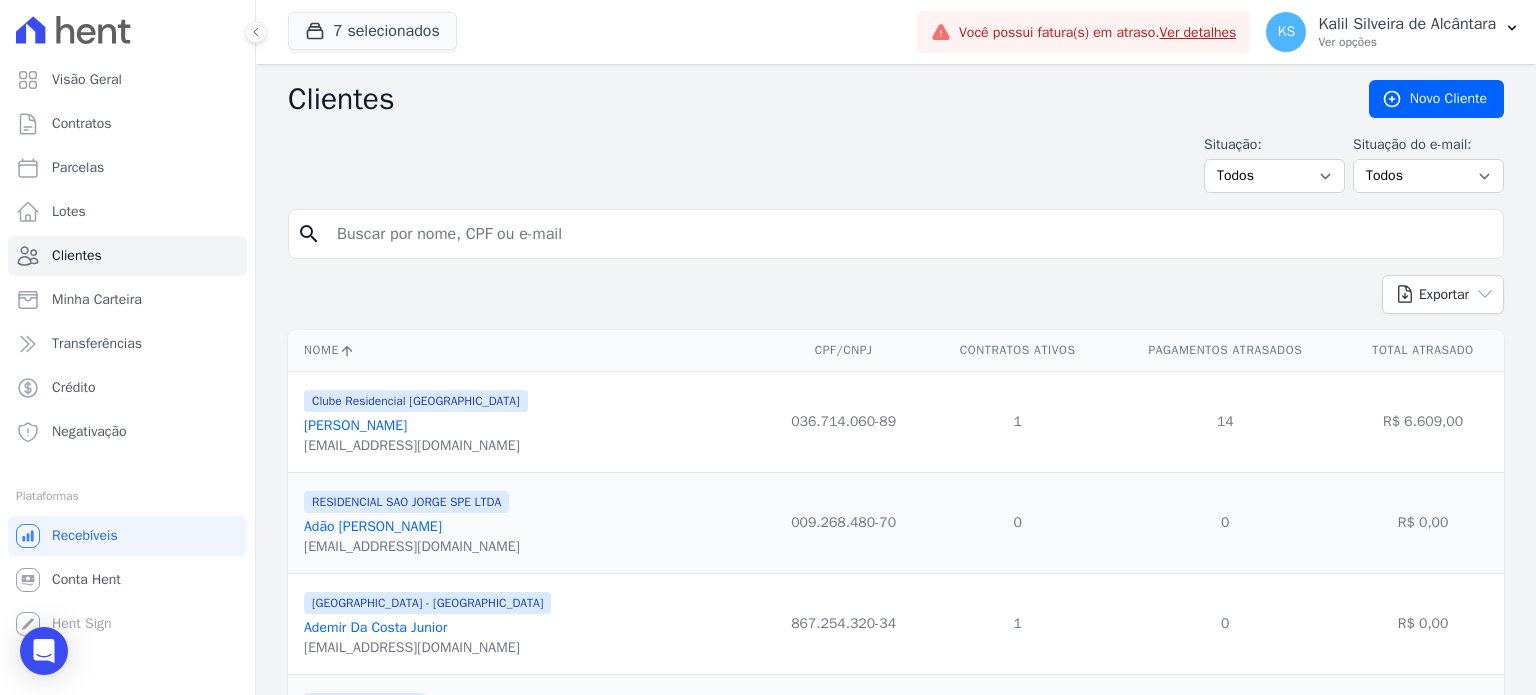 click at bounding box center (910, 234) 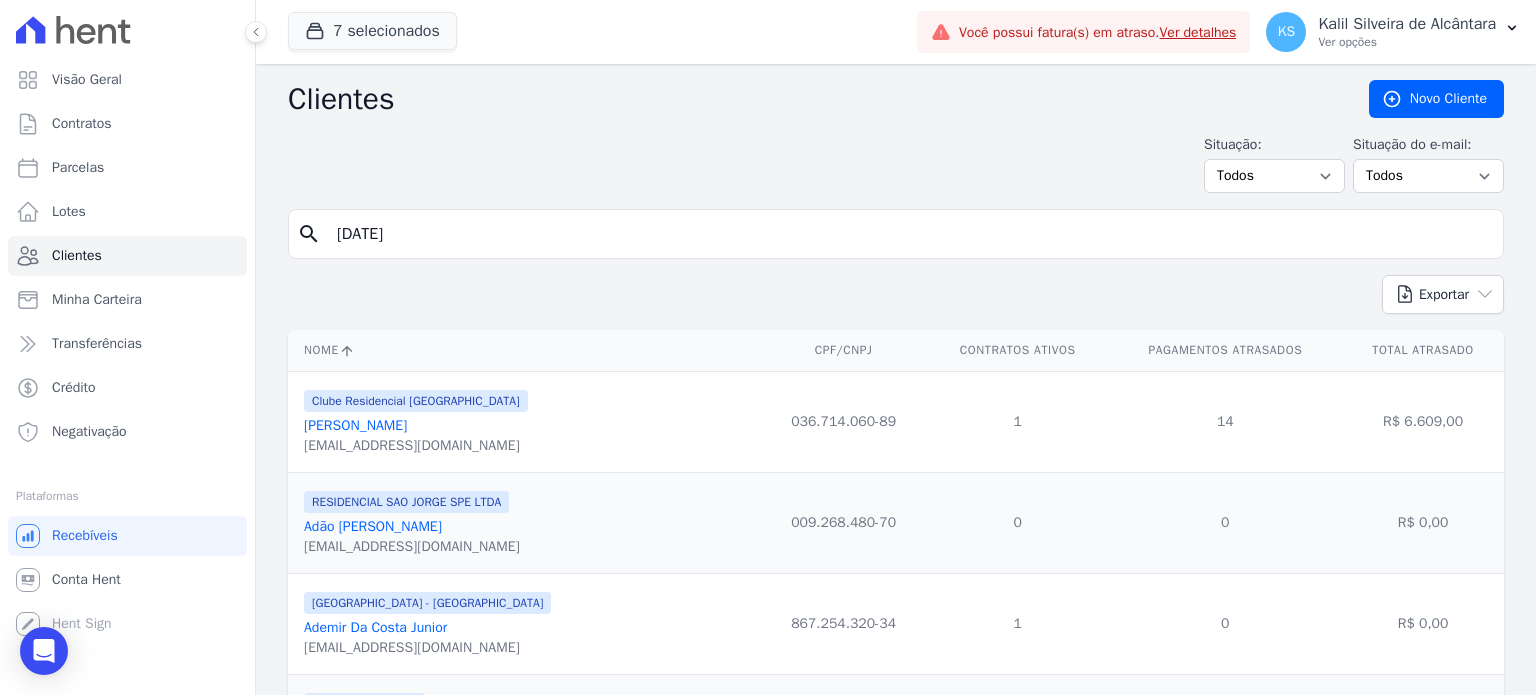 type on "[DATE]" 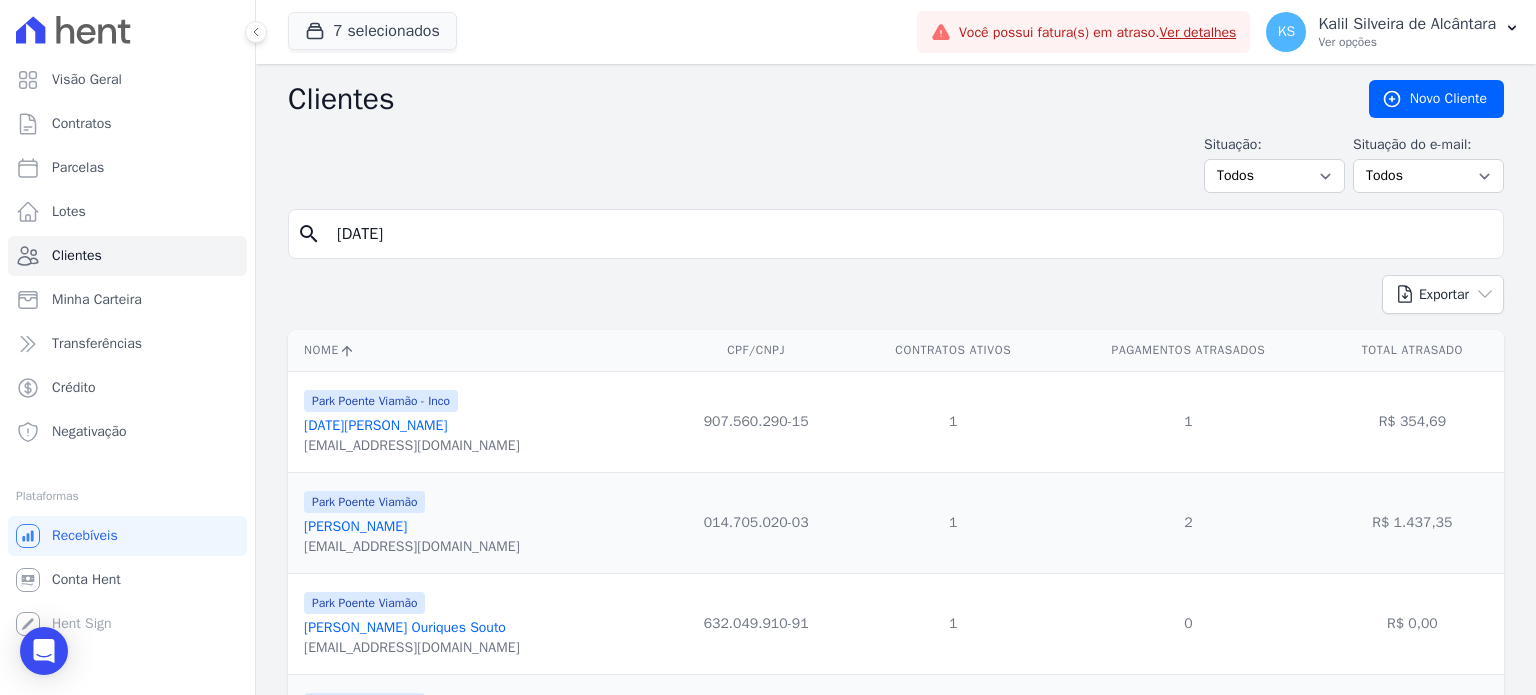 click on "[DATE][PERSON_NAME]" at bounding box center [376, 425] 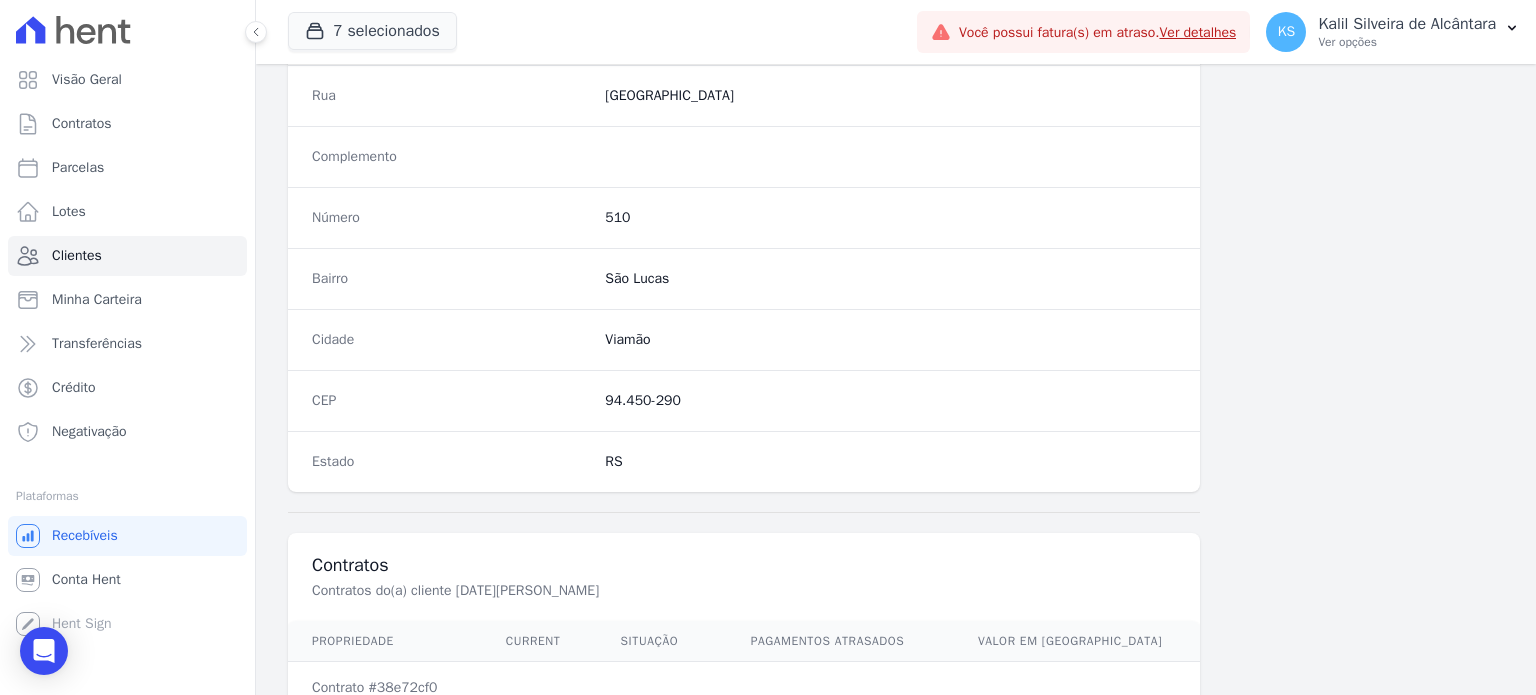 scroll, scrollTop: 1169, scrollLeft: 0, axis: vertical 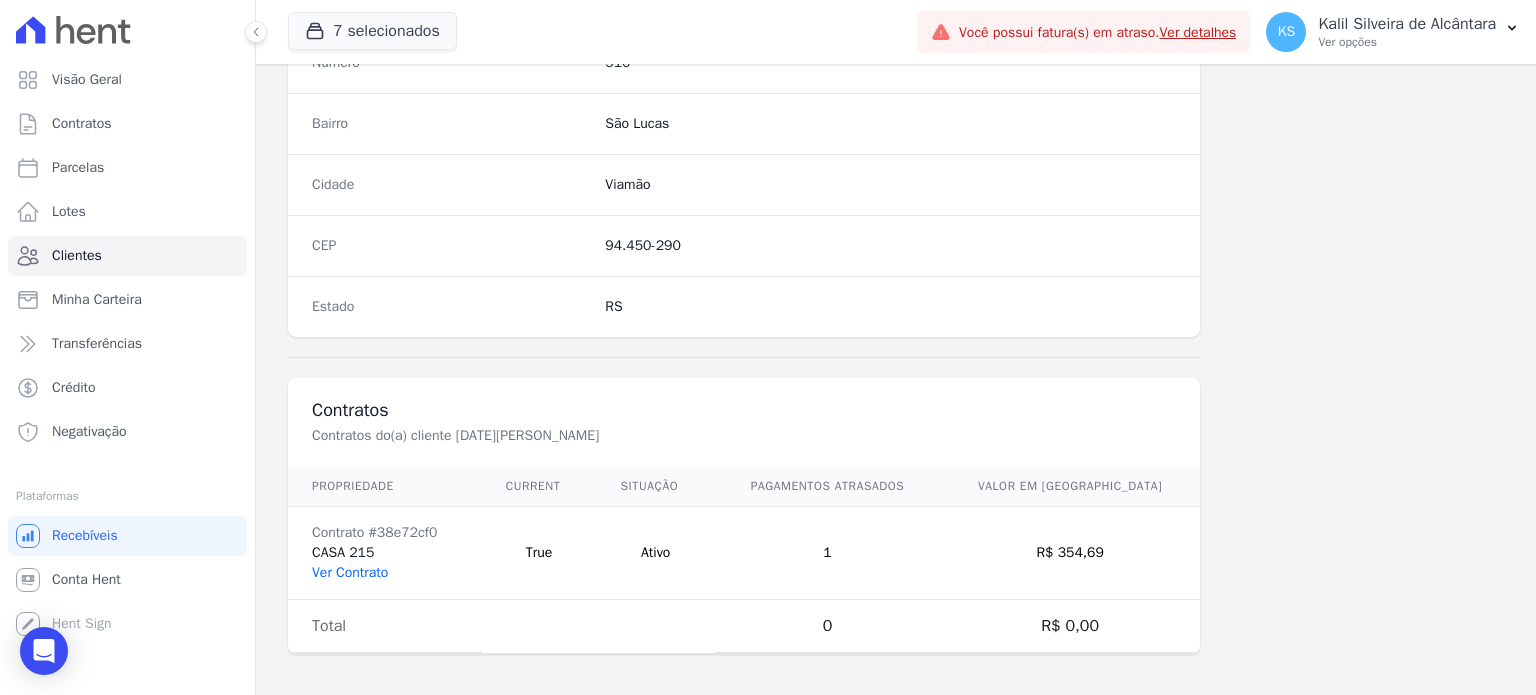 click on "Ver Contrato" at bounding box center (350, 572) 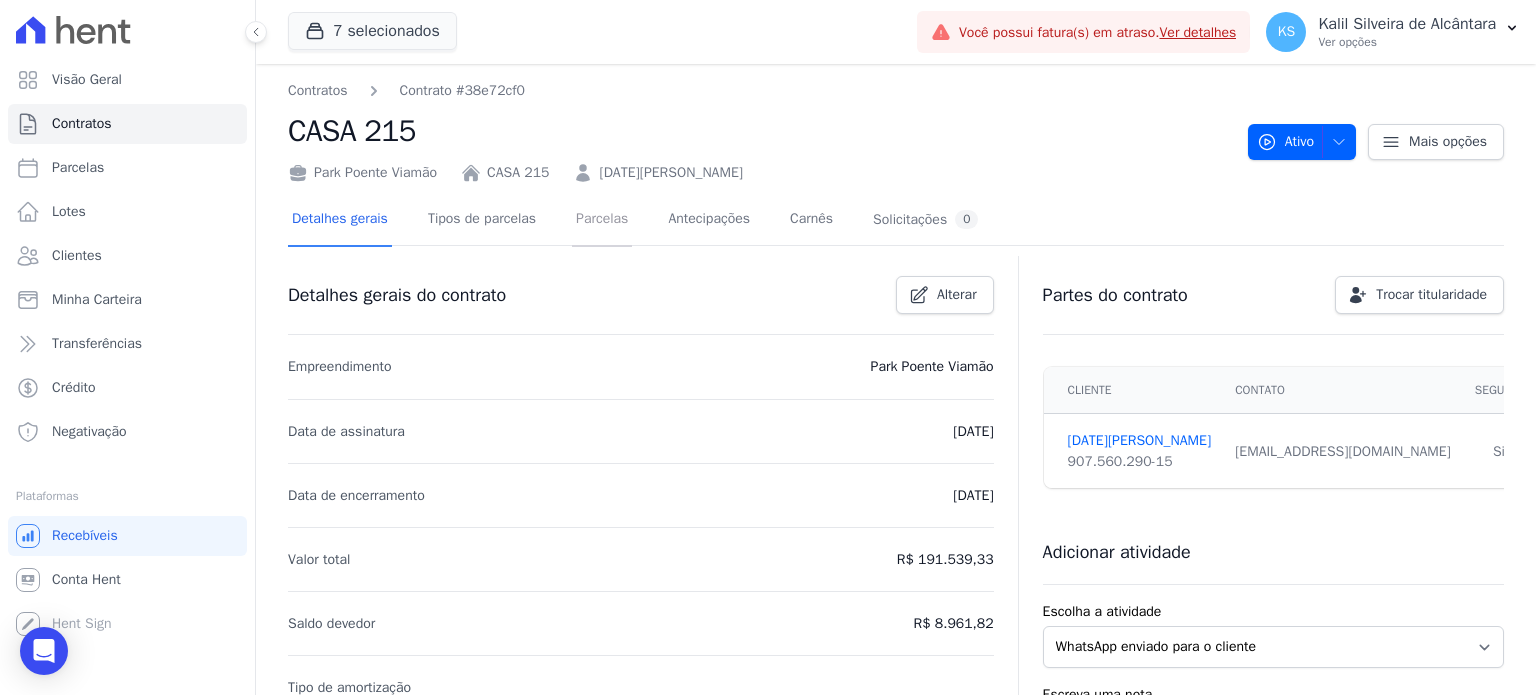 click on "Parcelas" at bounding box center (602, 220) 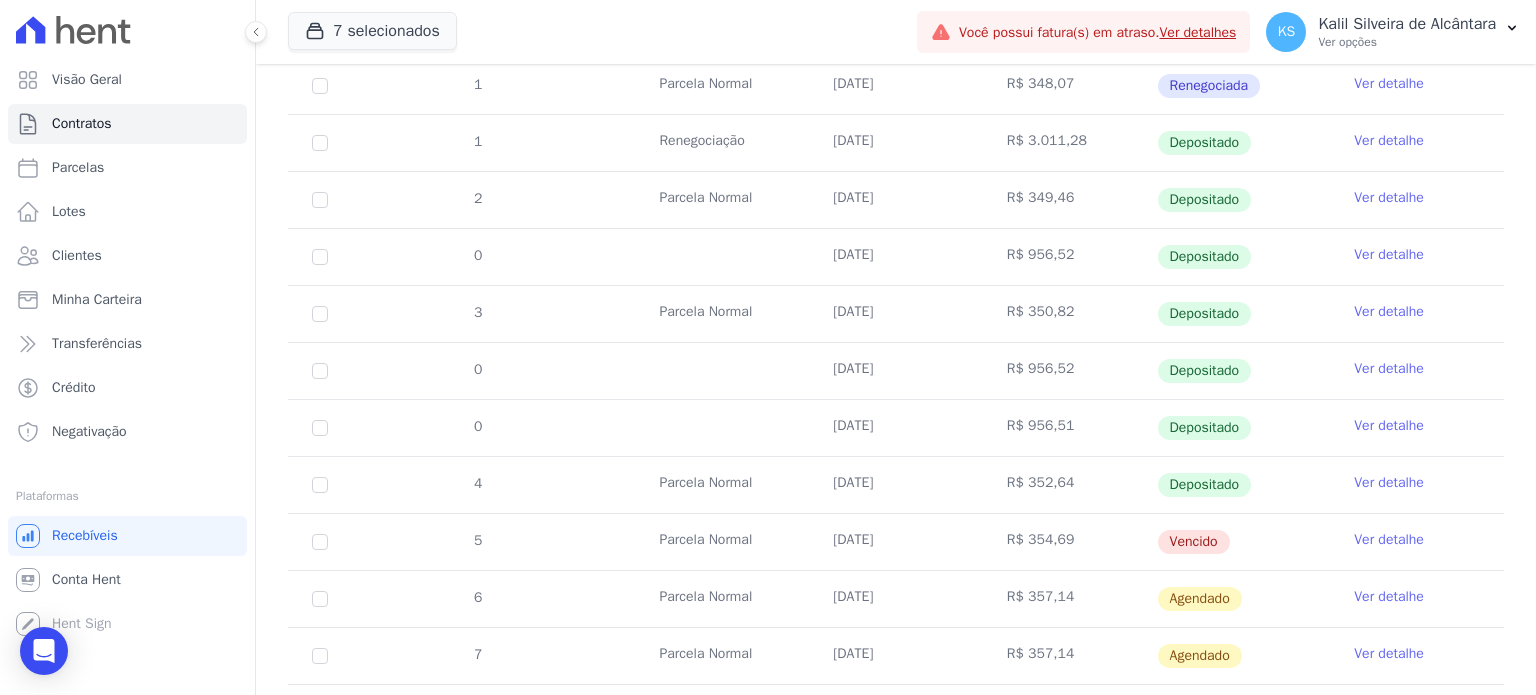 scroll, scrollTop: 900, scrollLeft: 0, axis: vertical 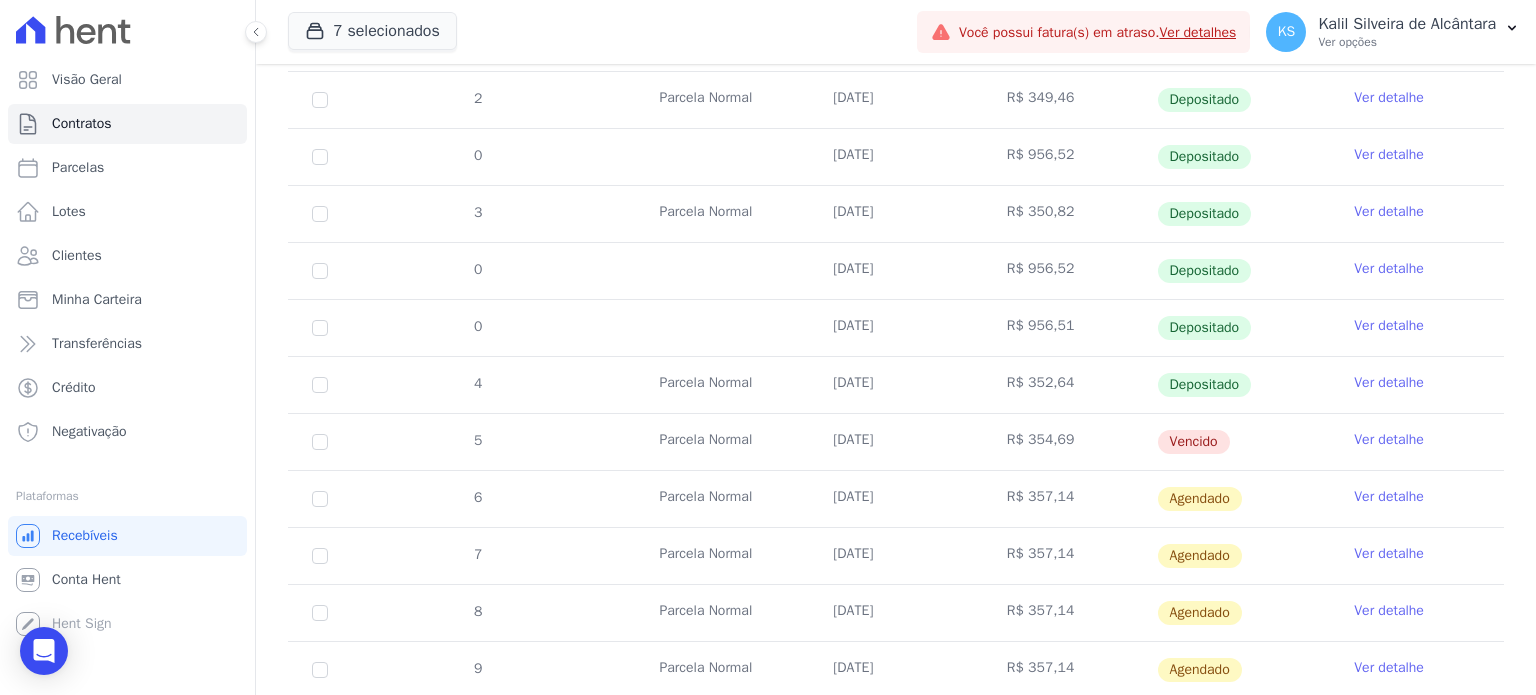 click on "Ver detalhe" at bounding box center (1389, 440) 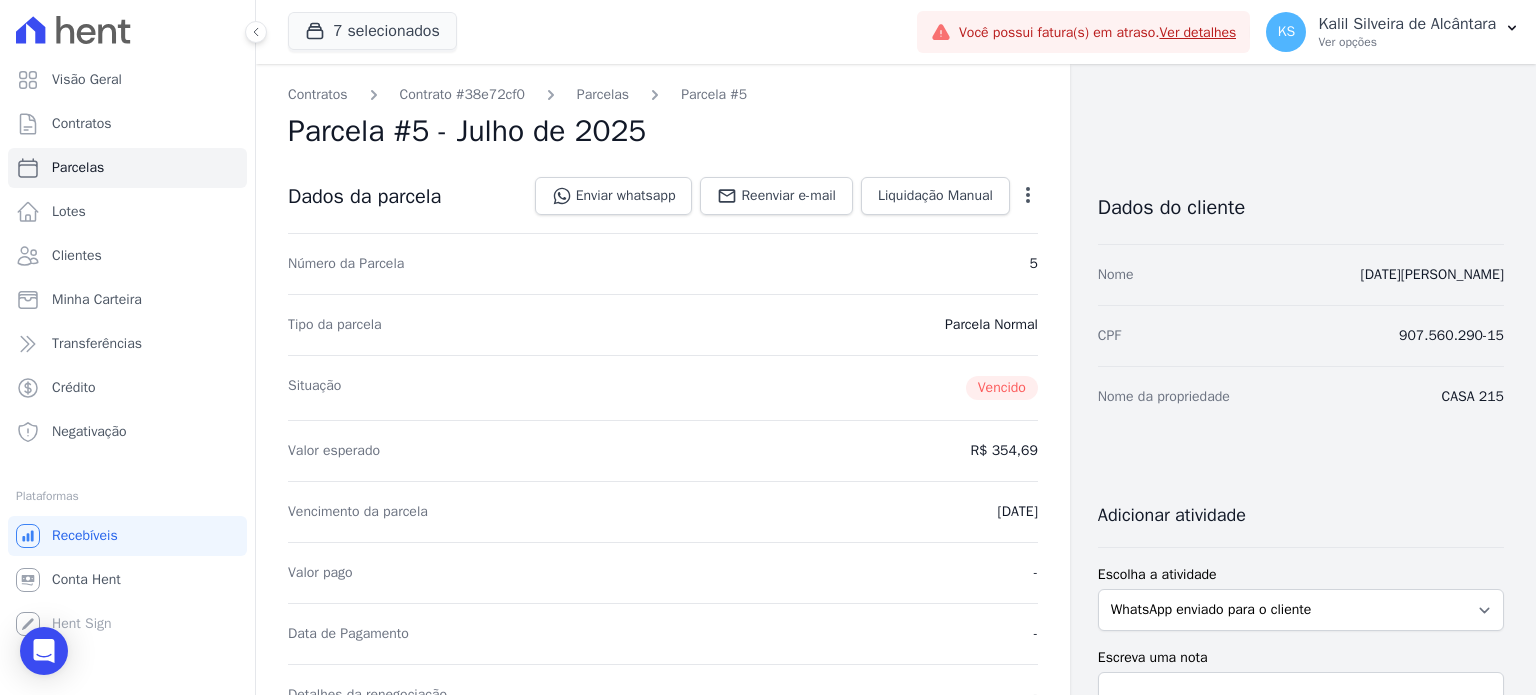click on "Open options
Alterar
Cancelar Cobrança
Cancelar boleto
Você está prestes a cancelar um boleto, se estiver certo desta ação lembre-se que,
ao cancelar um boleto, você poderá editar o valor e o vencimento desta parcela e emitir um novo boleto.
Data de Vencimento: [DATE]
Valor devido: R$ 354,69
Atenção: O cancelamento definitivo de um boleto associado à parcela acontece em aproximadamente 1 dia.
Até lá, o título ainda estará ativo.
[GEOGRAPHIC_DATA]
Confirmar" at bounding box center (1024, 198) 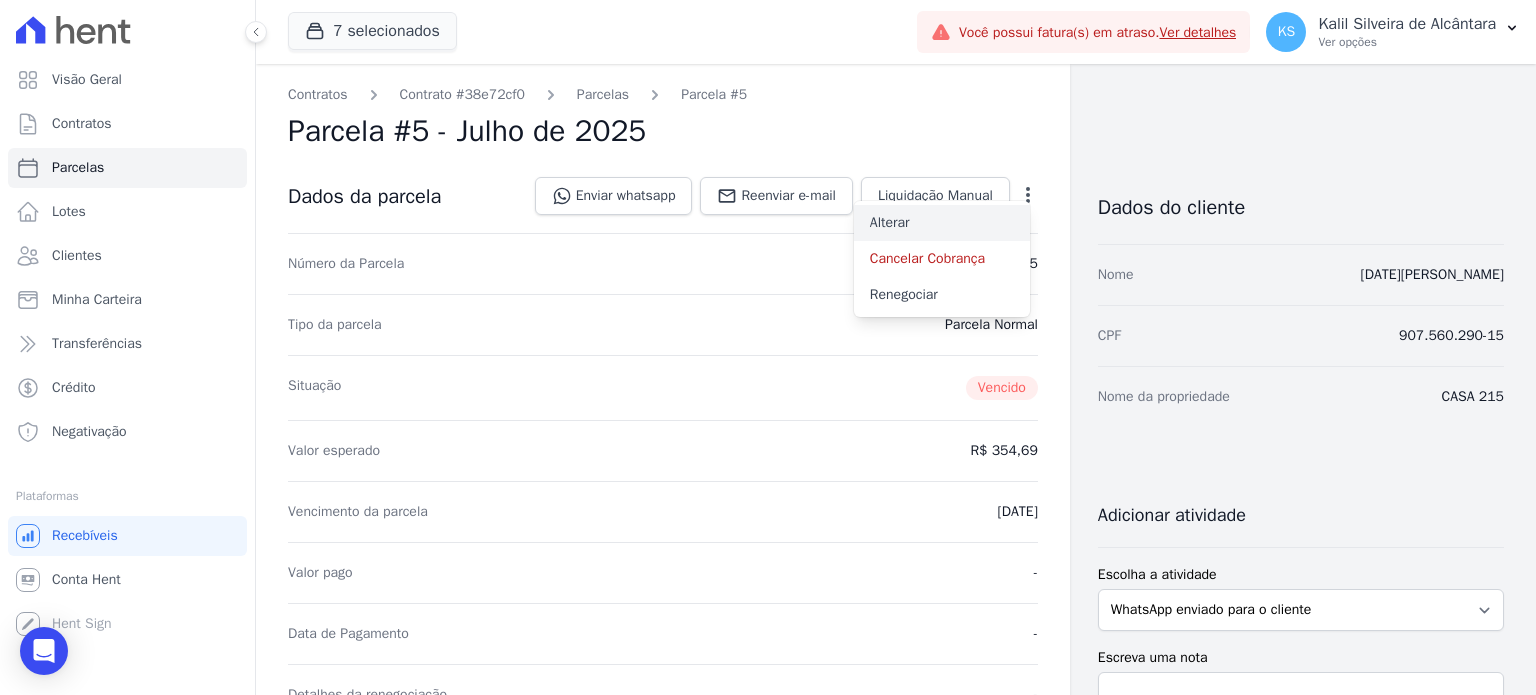 click on "Alterar" at bounding box center (942, 223) 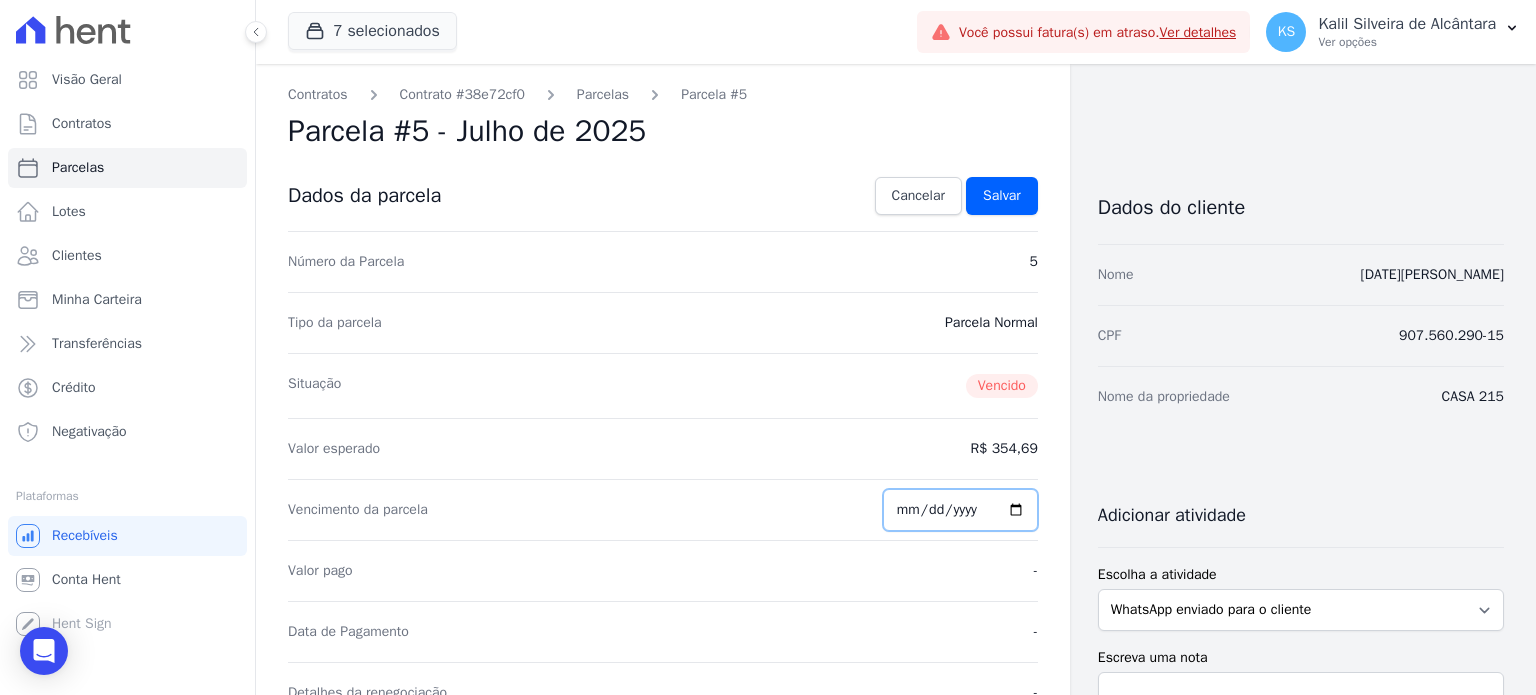 click on "[DATE]" at bounding box center [960, 510] 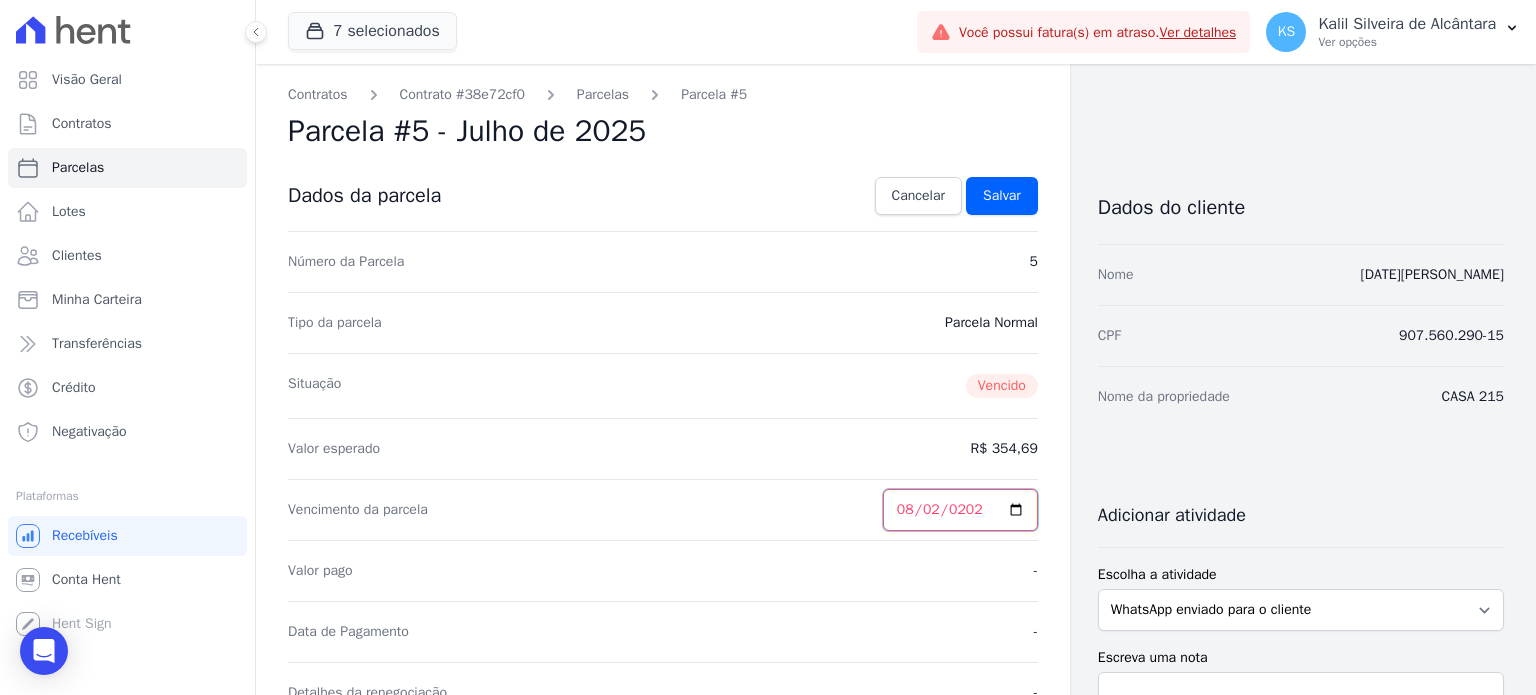 type on "[DATE]" 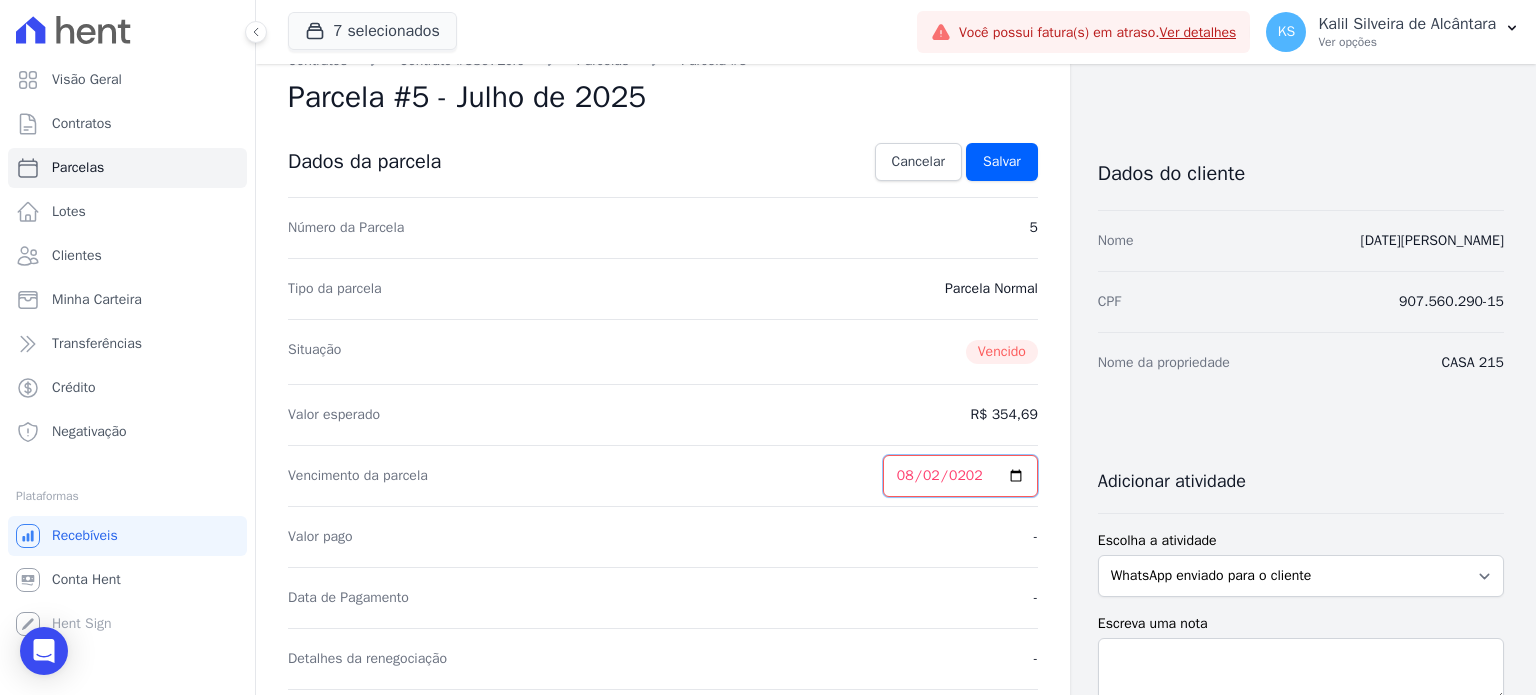 scroll, scrollTop: 0, scrollLeft: 0, axis: both 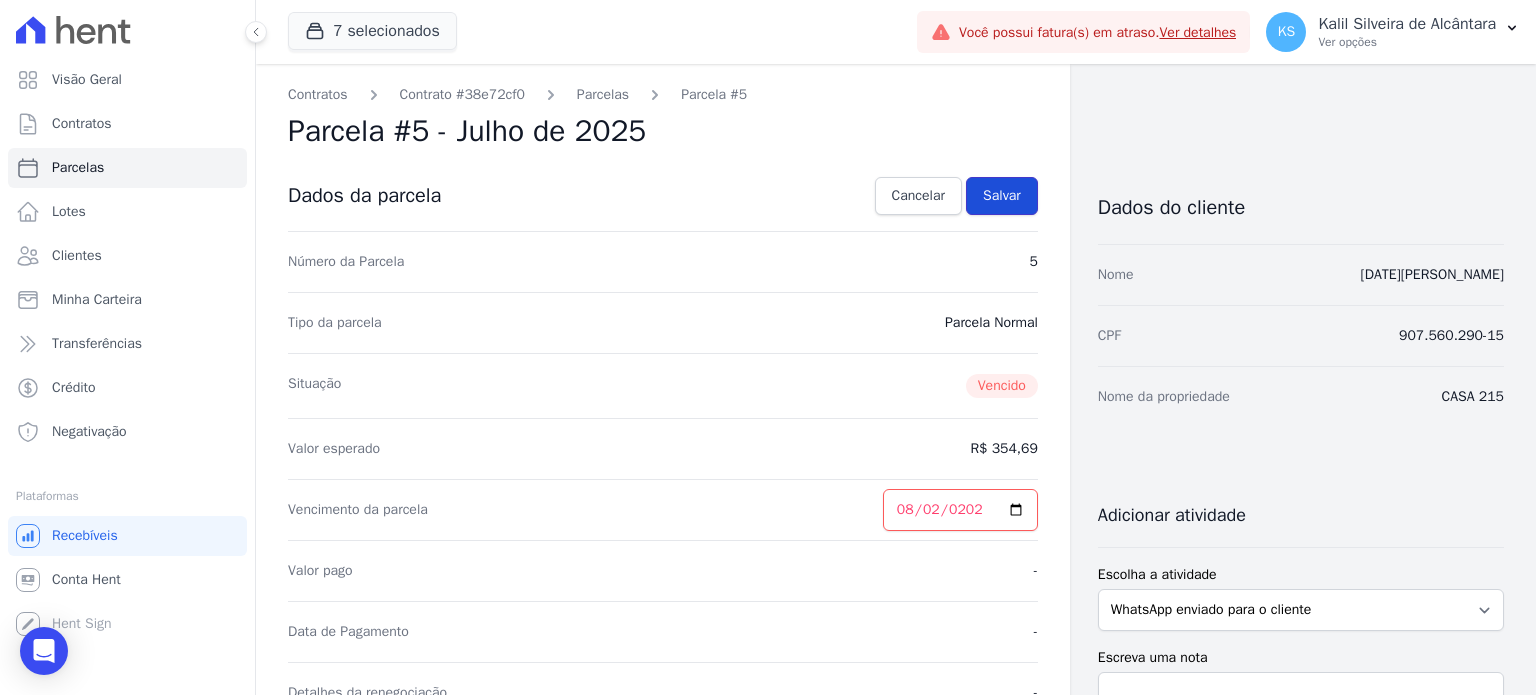 click on "Salvar" at bounding box center [1002, 196] 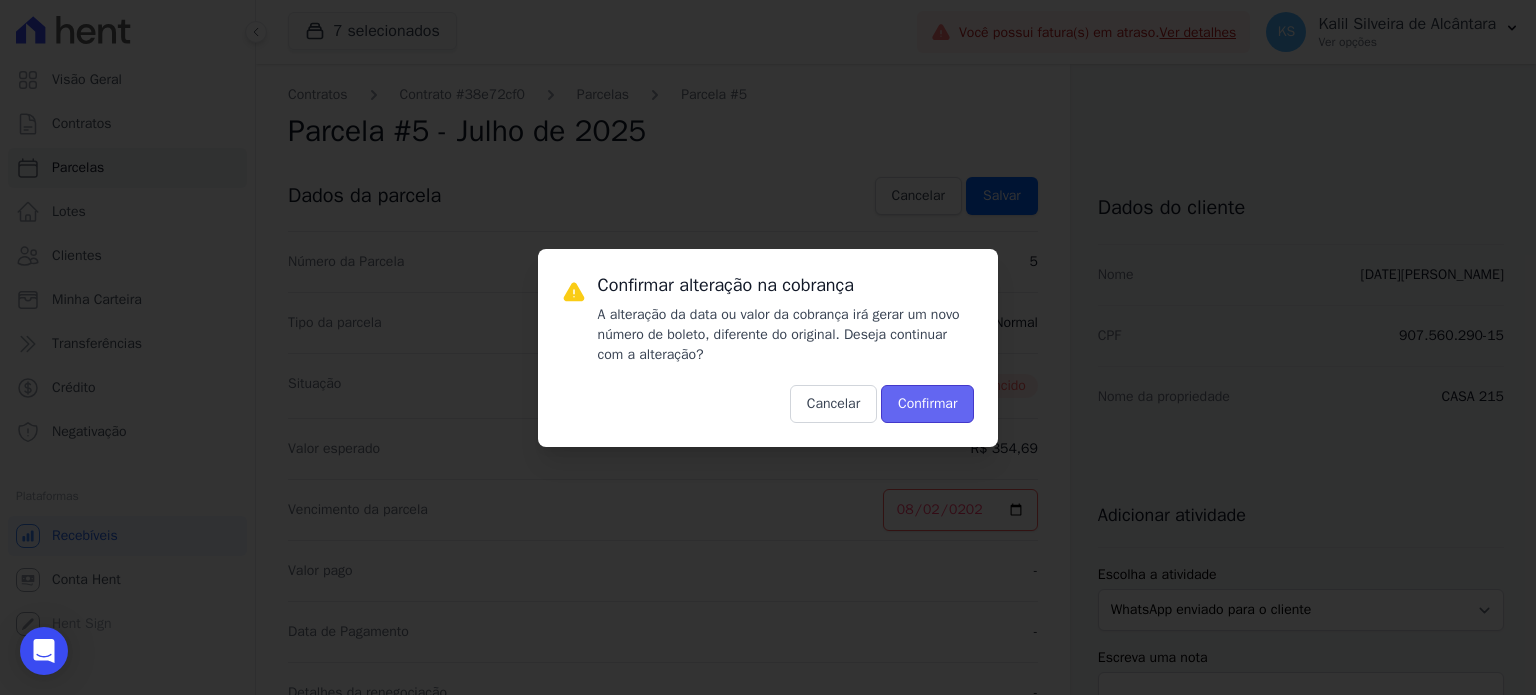 click on "Confirmar" at bounding box center (927, 404) 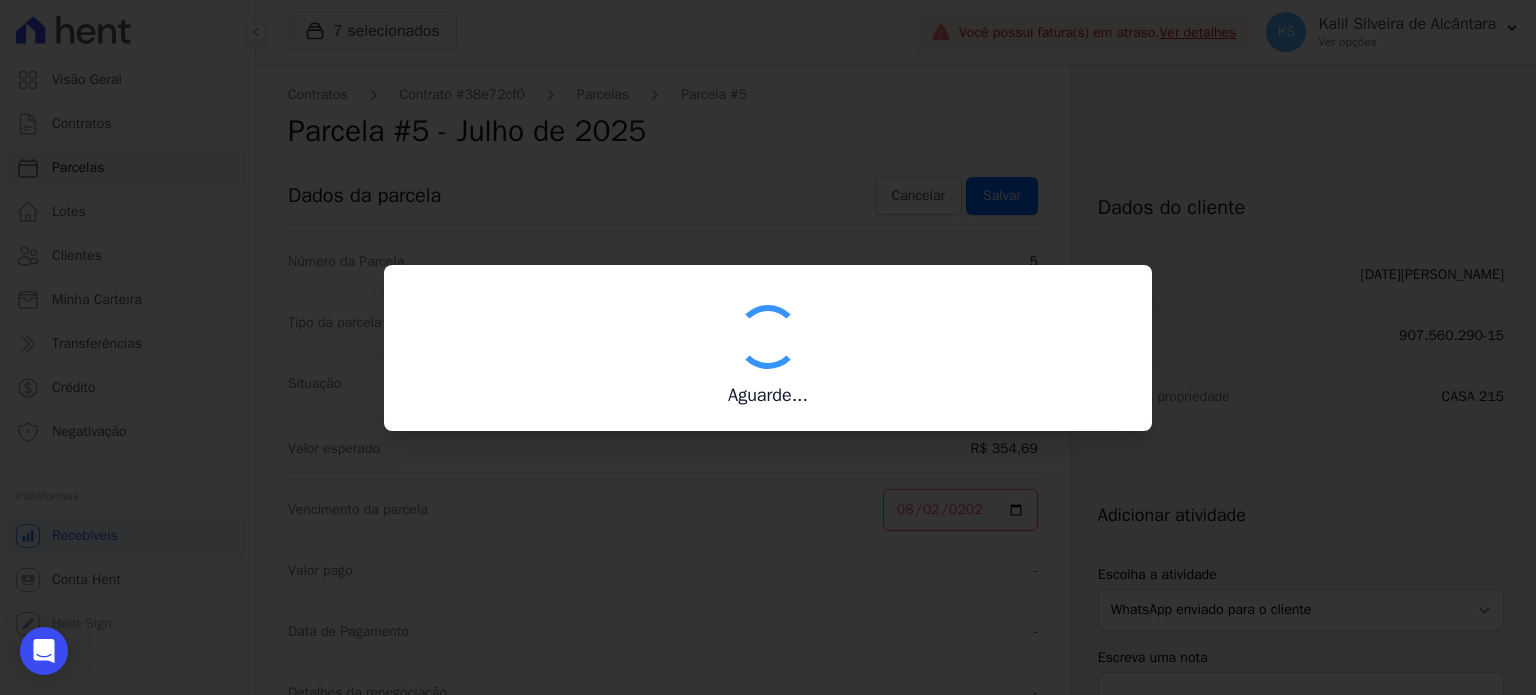 type on "00190000090335103300000633015177111530000035469" 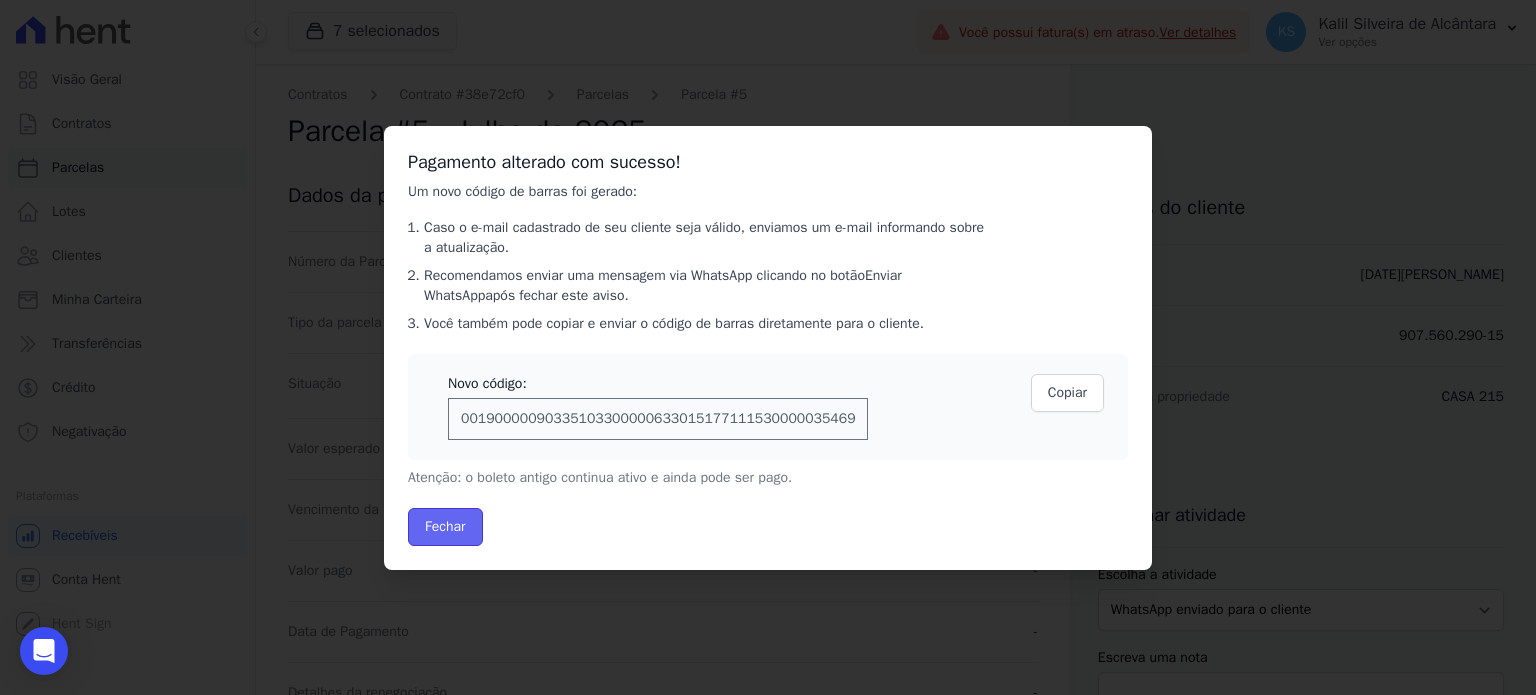 click on "Fechar" at bounding box center (445, 527) 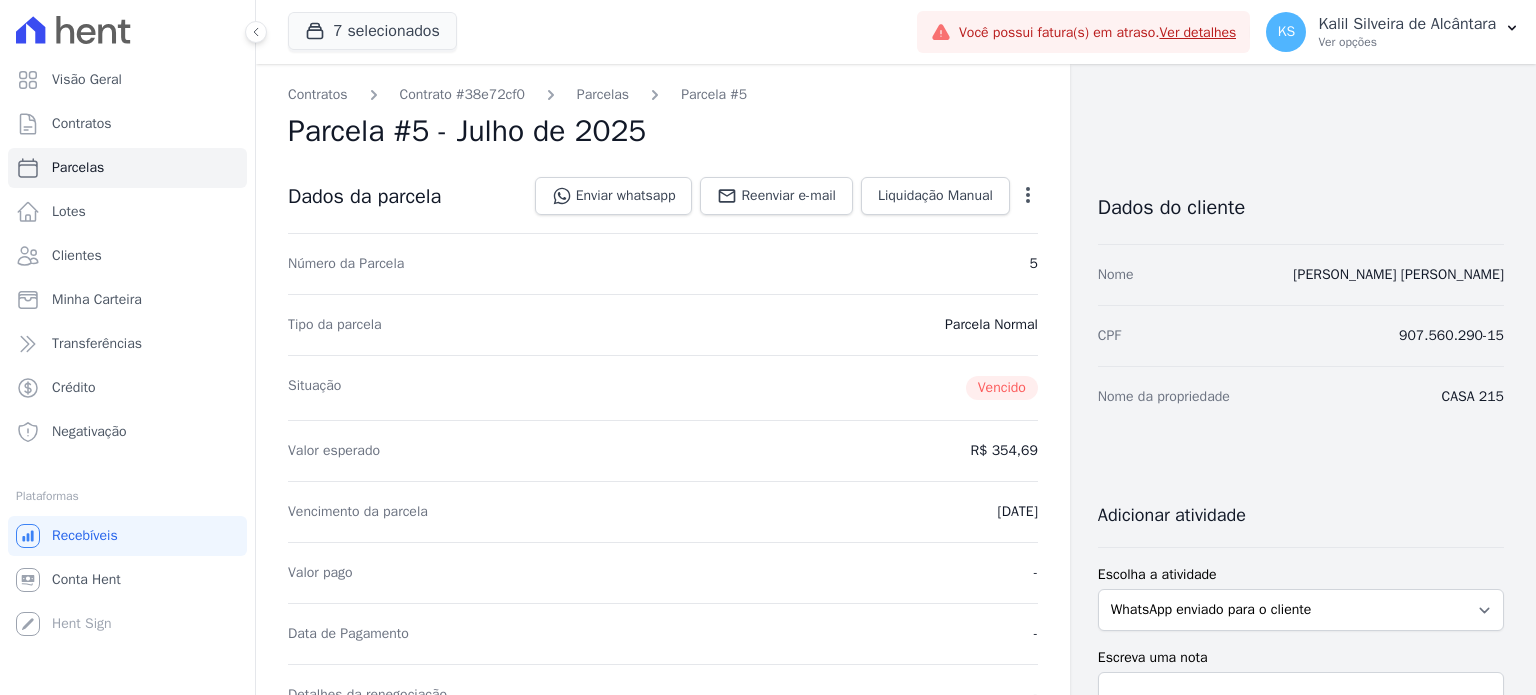 scroll, scrollTop: 0, scrollLeft: 0, axis: both 